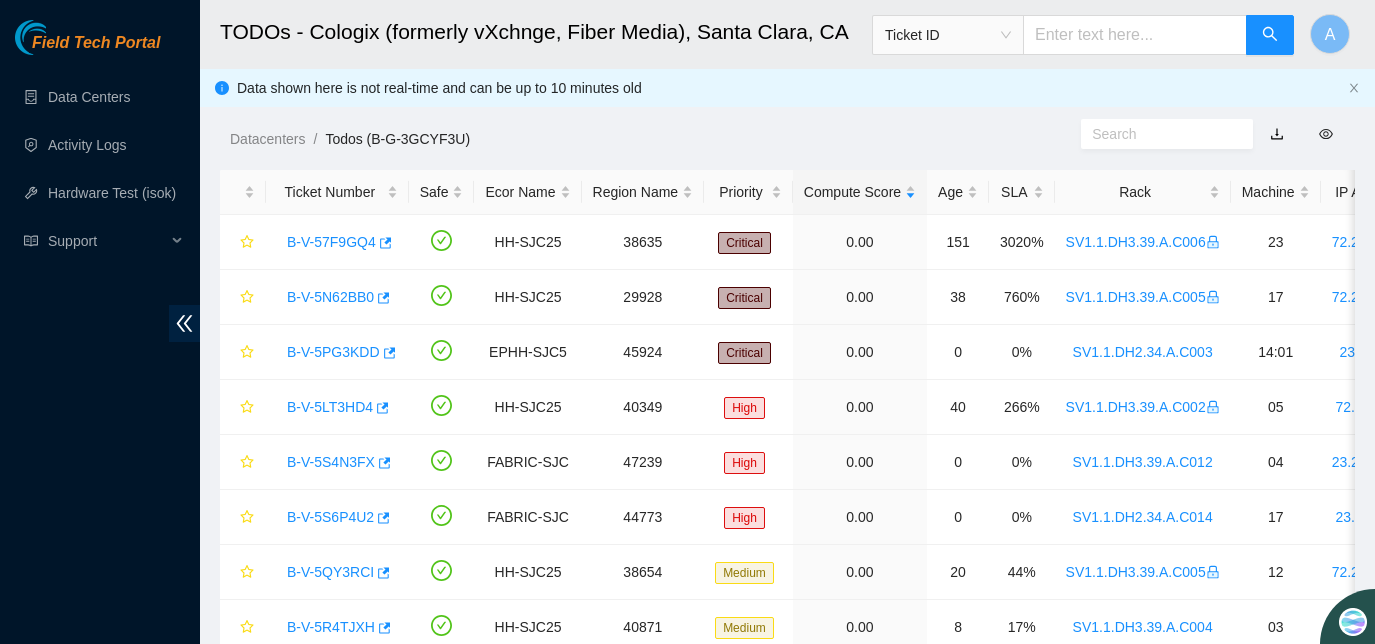scroll, scrollTop: 0, scrollLeft: 0, axis: both 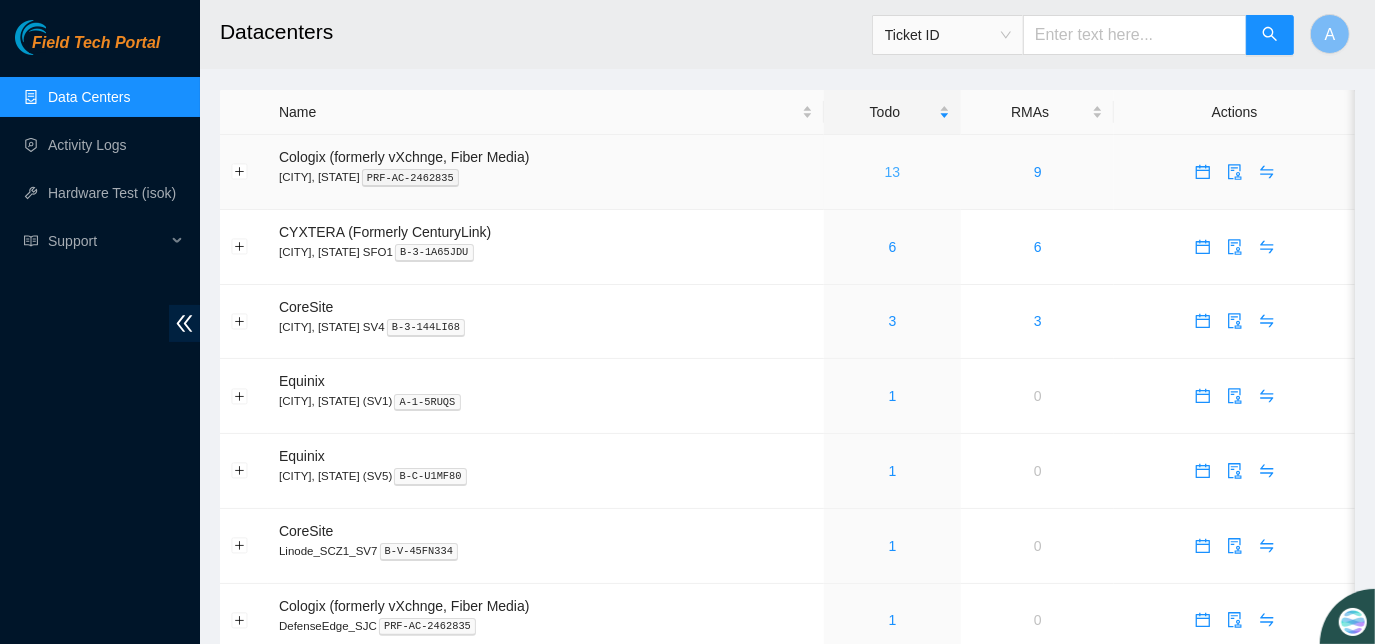 click on "13" at bounding box center [893, 172] 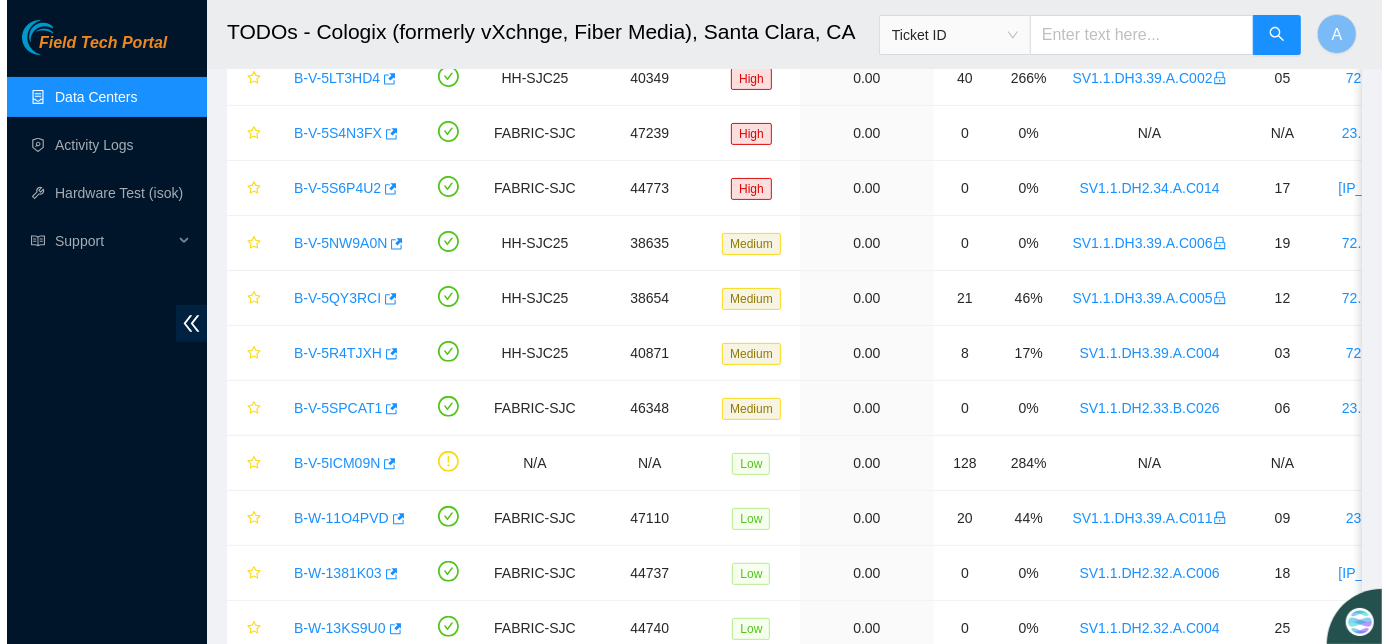 scroll, scrollTop: 358, scrollLeft: 0, axis: vertical 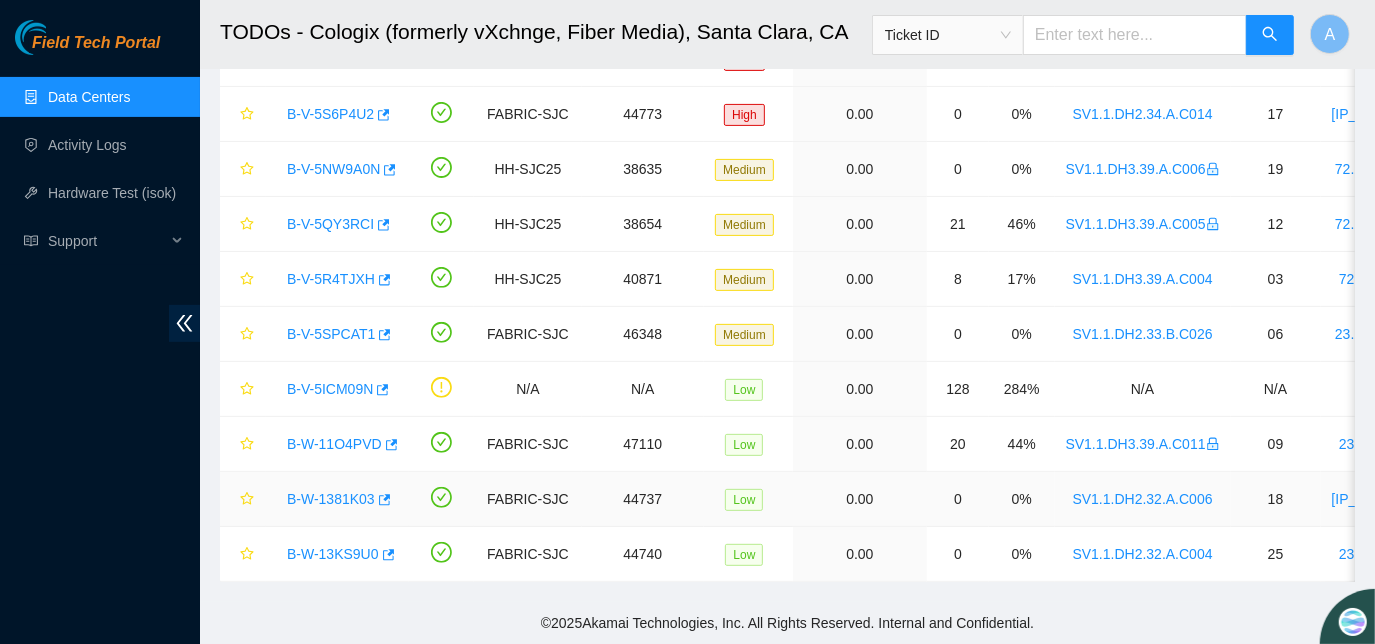 click on "B-W-1381K03" at bounding box center [331, 499] 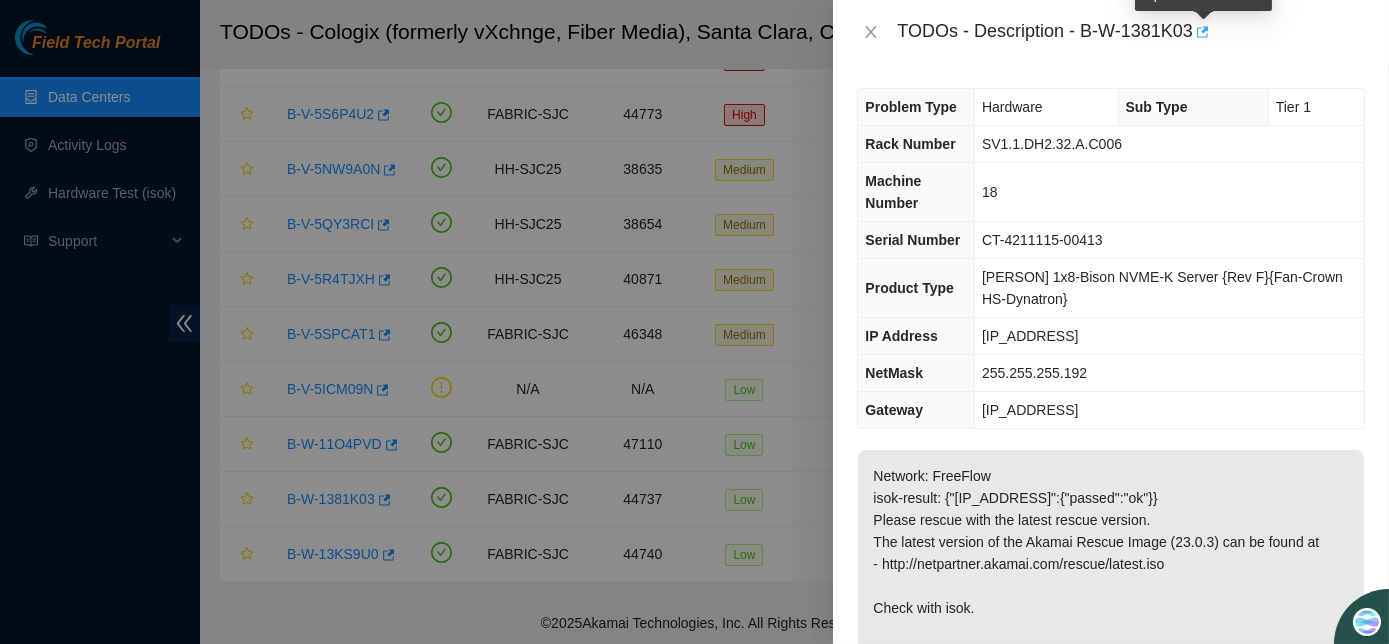 click 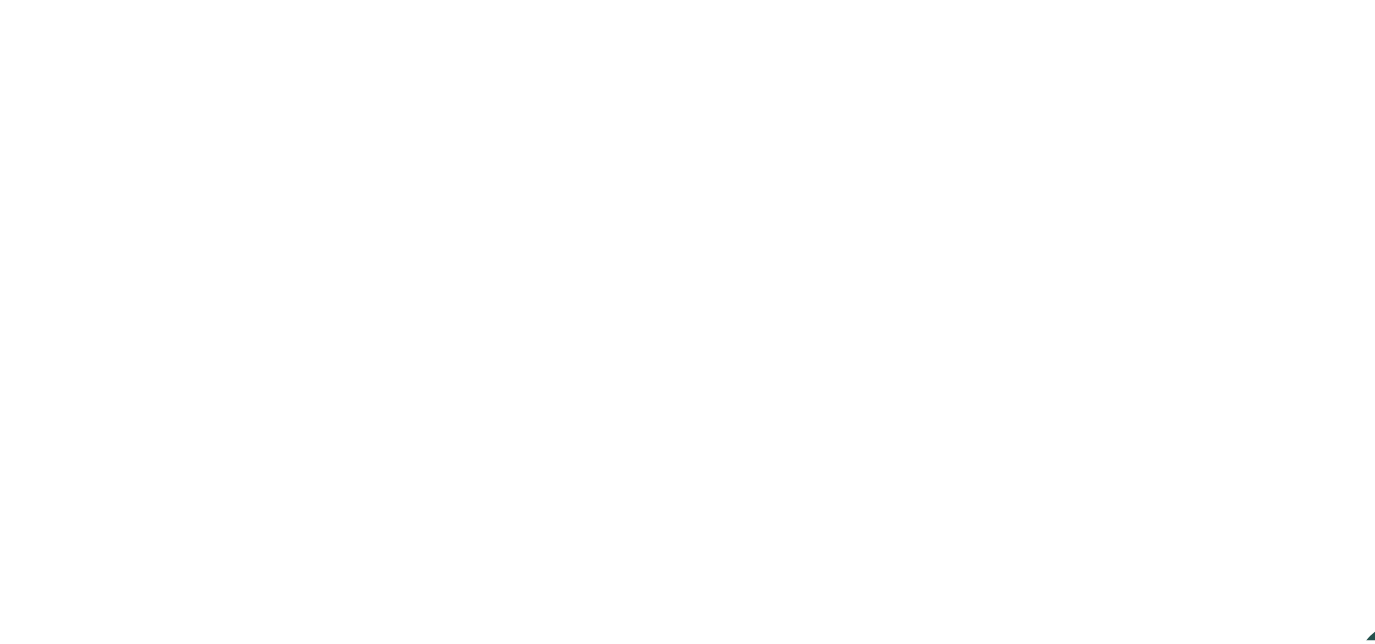 scroll, scrollTop: 0, scrollLeft: 0, axis: both 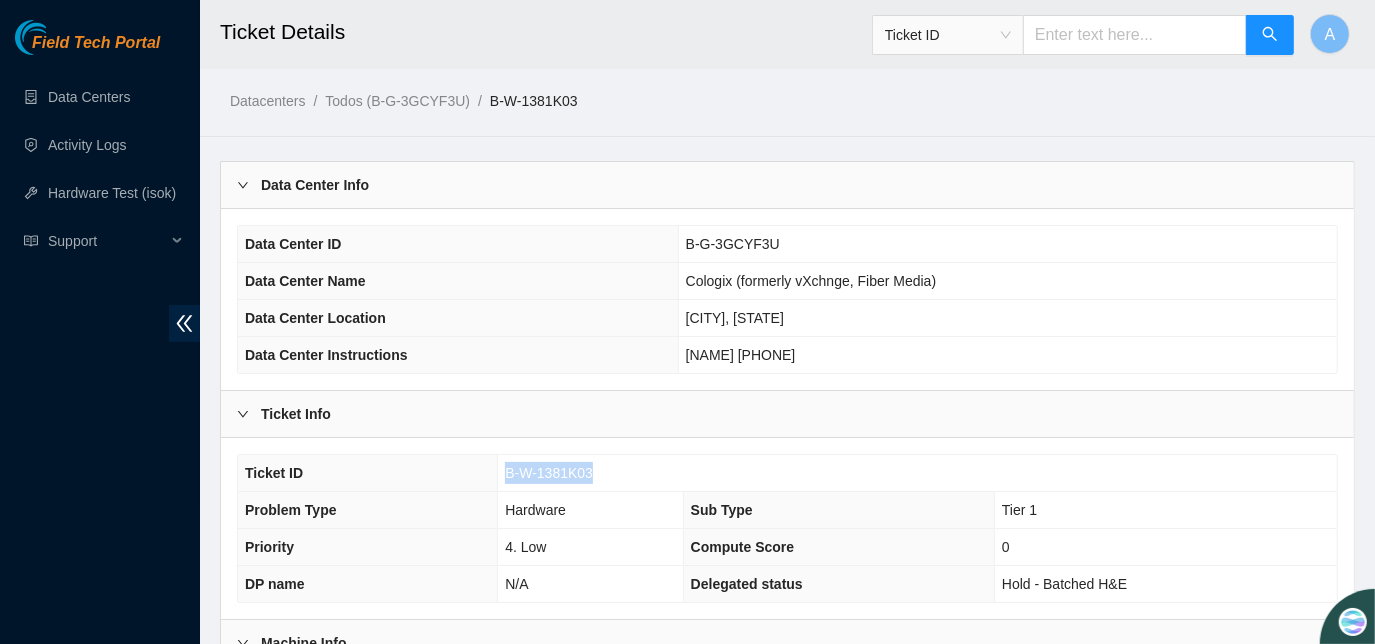 drag, startPoint x: 509, startPoint y: 560, endPoint x: 625, endPoint y: 554, distance: 116.15507 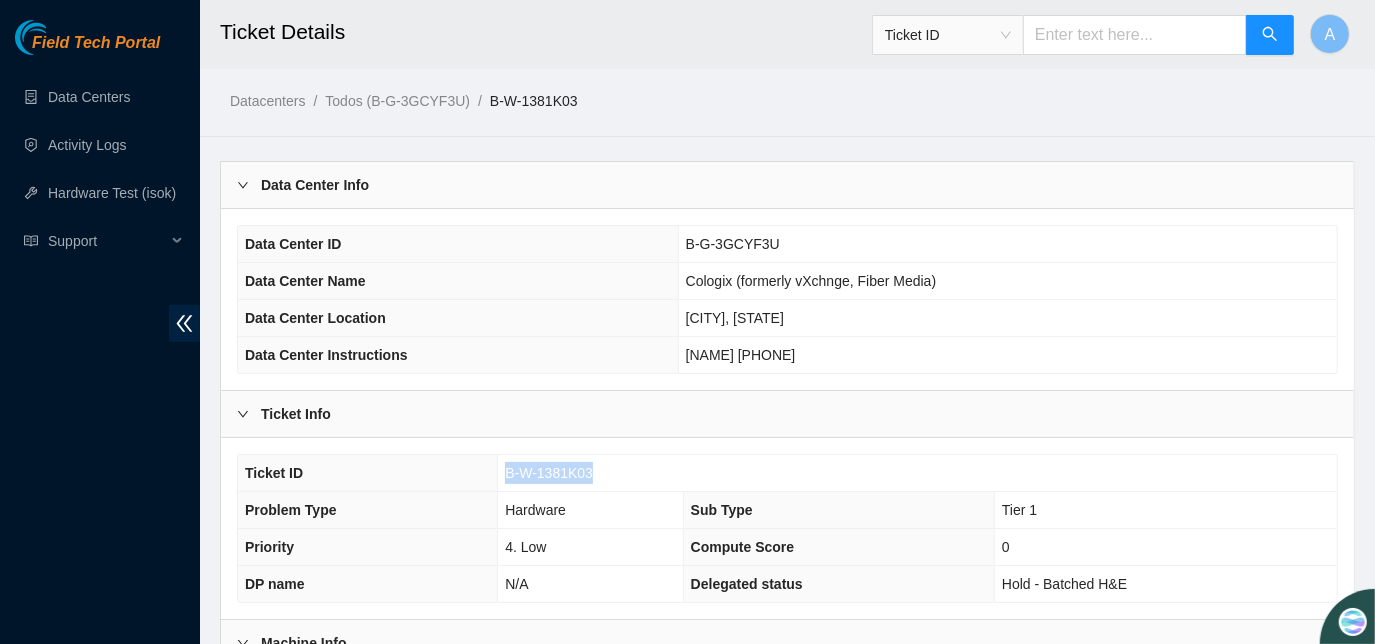 copy on "B-W-1381K03" 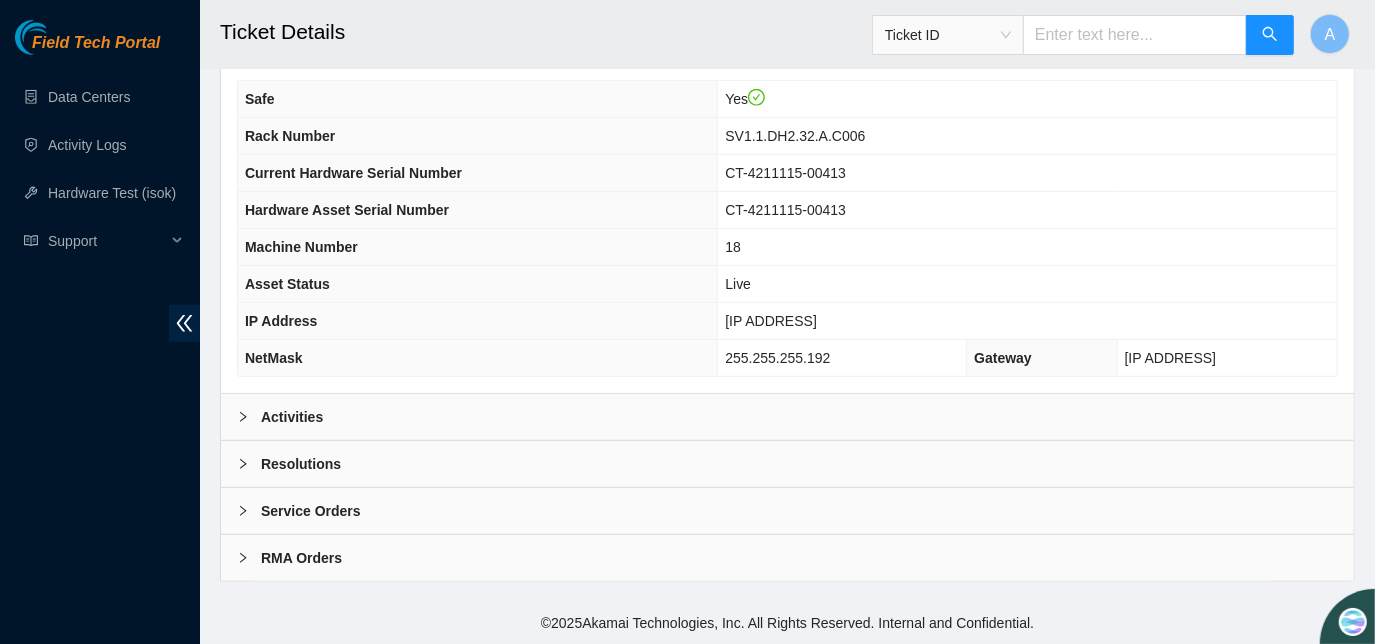 scroll, scrollTop: 682, scrollLeft: 0, axis: vertical 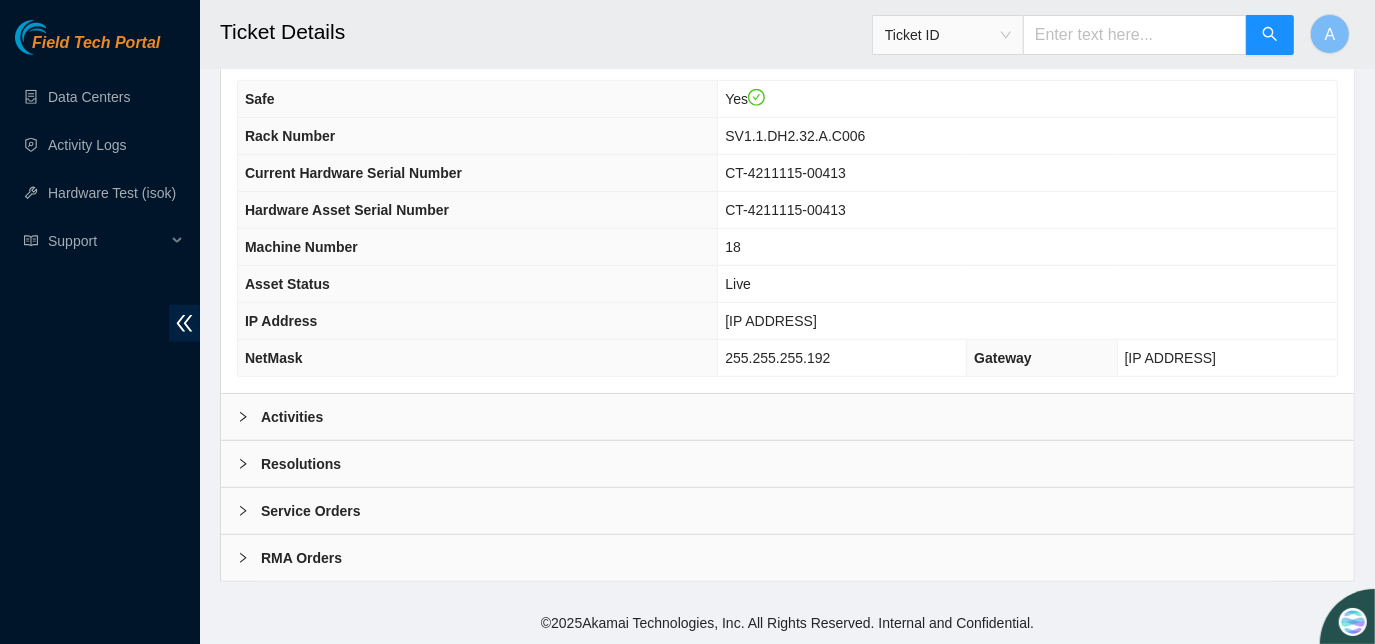 click on "Activities" at bounding box center (292, 417) 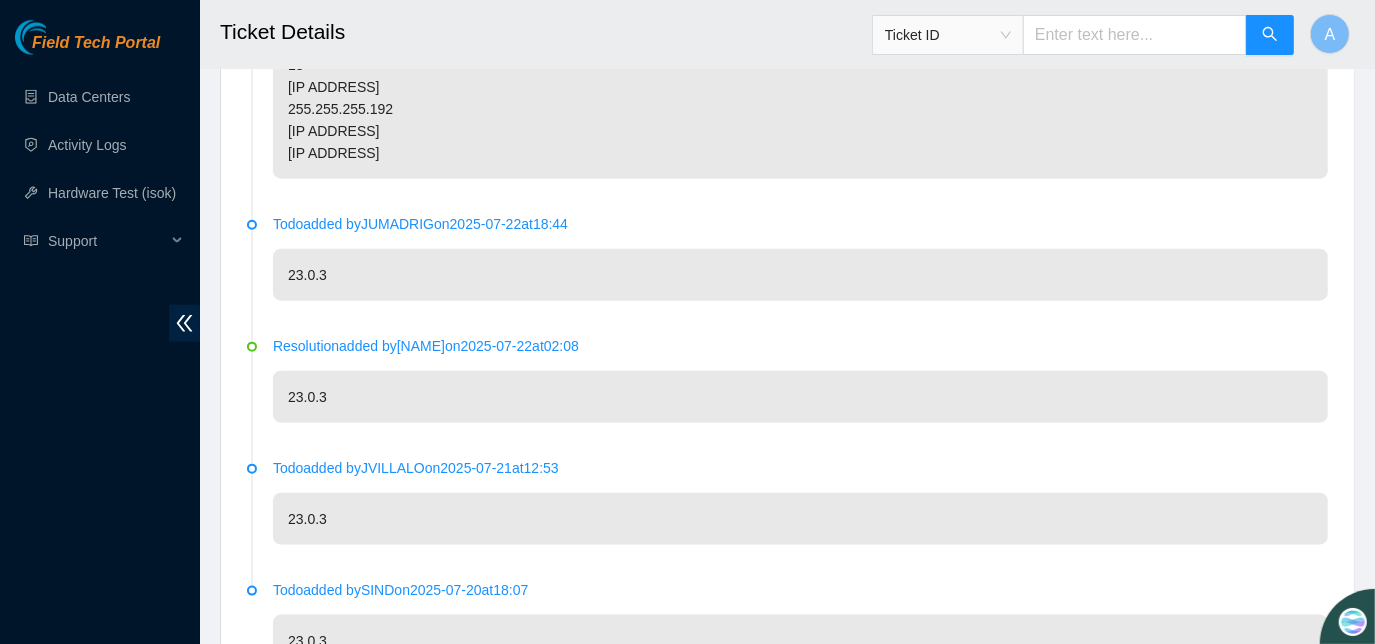 scroll, scrollTop: 1521, scrollLeft: 0, axis: vertical 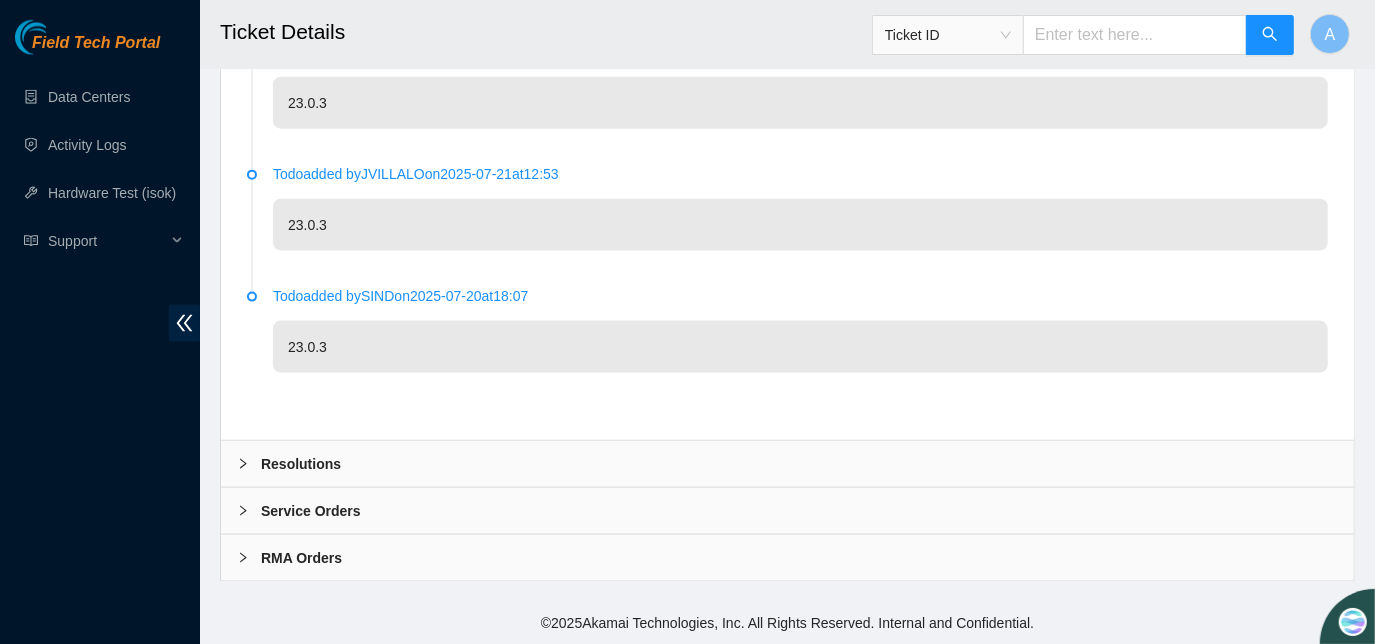 click on "Resolutions" at bounding box center [301, 464] 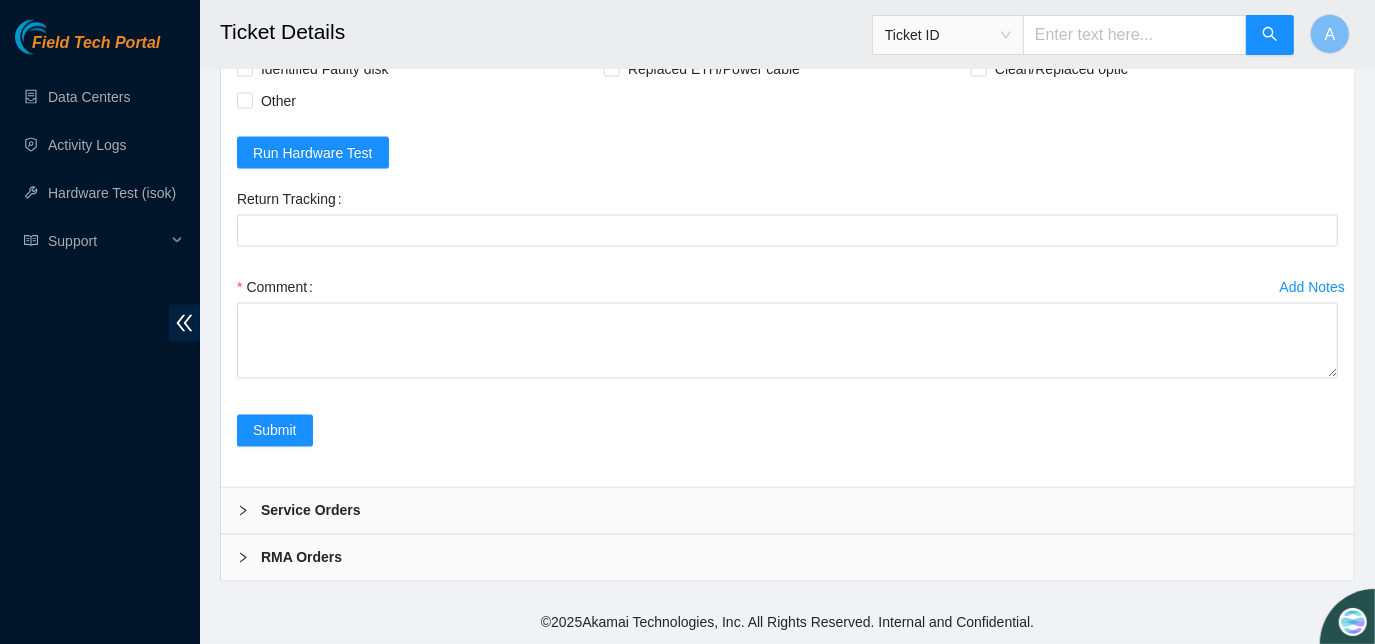 scroll, scrollTop: 3638, scrollLeft: 0, axis: vertical 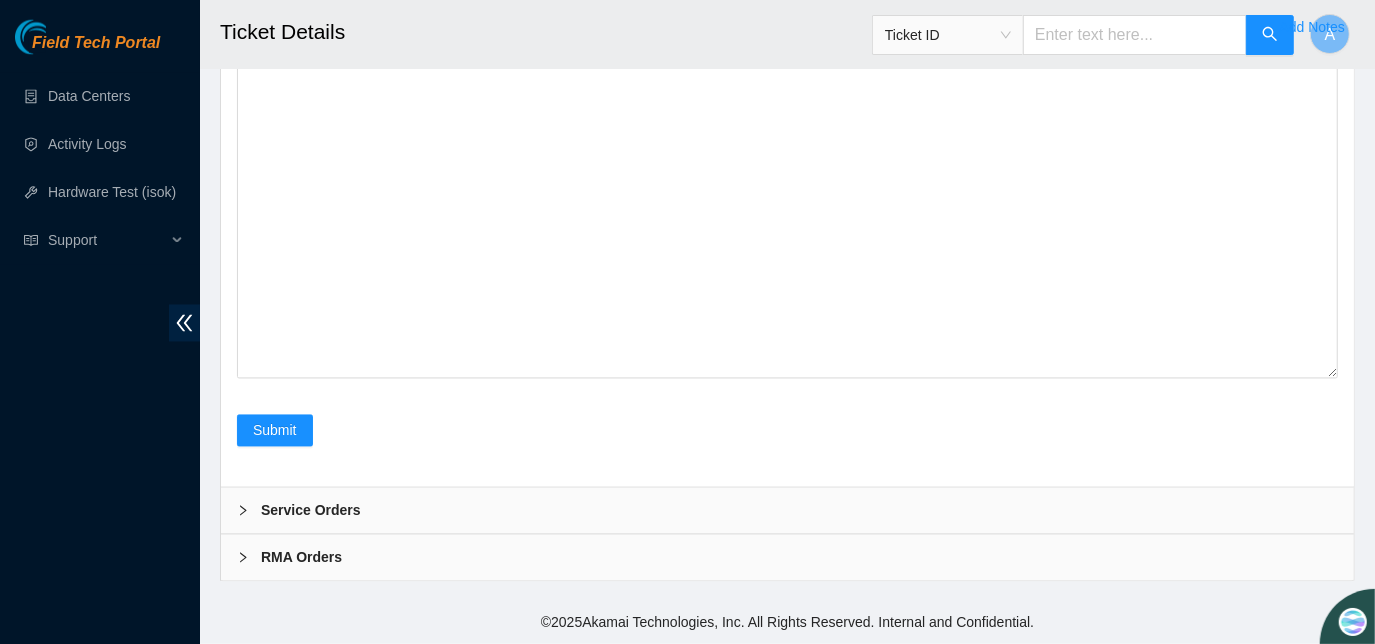 drag, startPoint x: 1336, startPoint y: 370, endPoint x: 1320, endPoint y: 641, distance: 271.47192 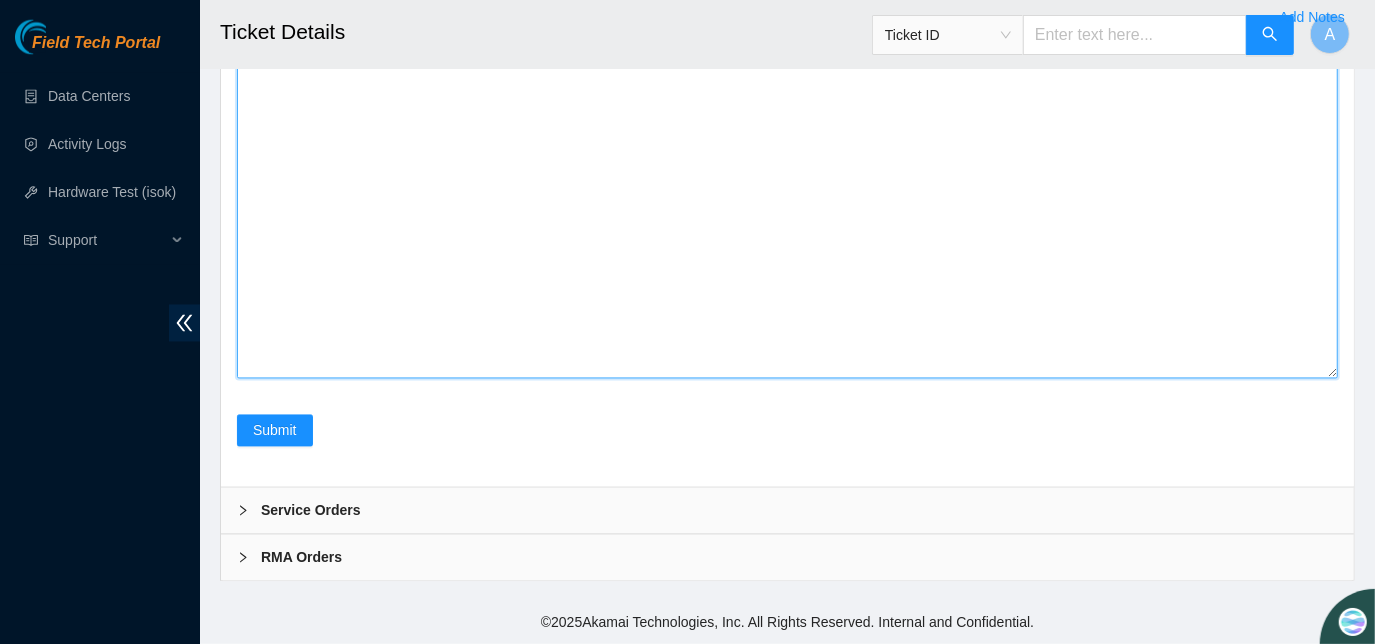 click on "Comment" at bounding box center (787, 206) 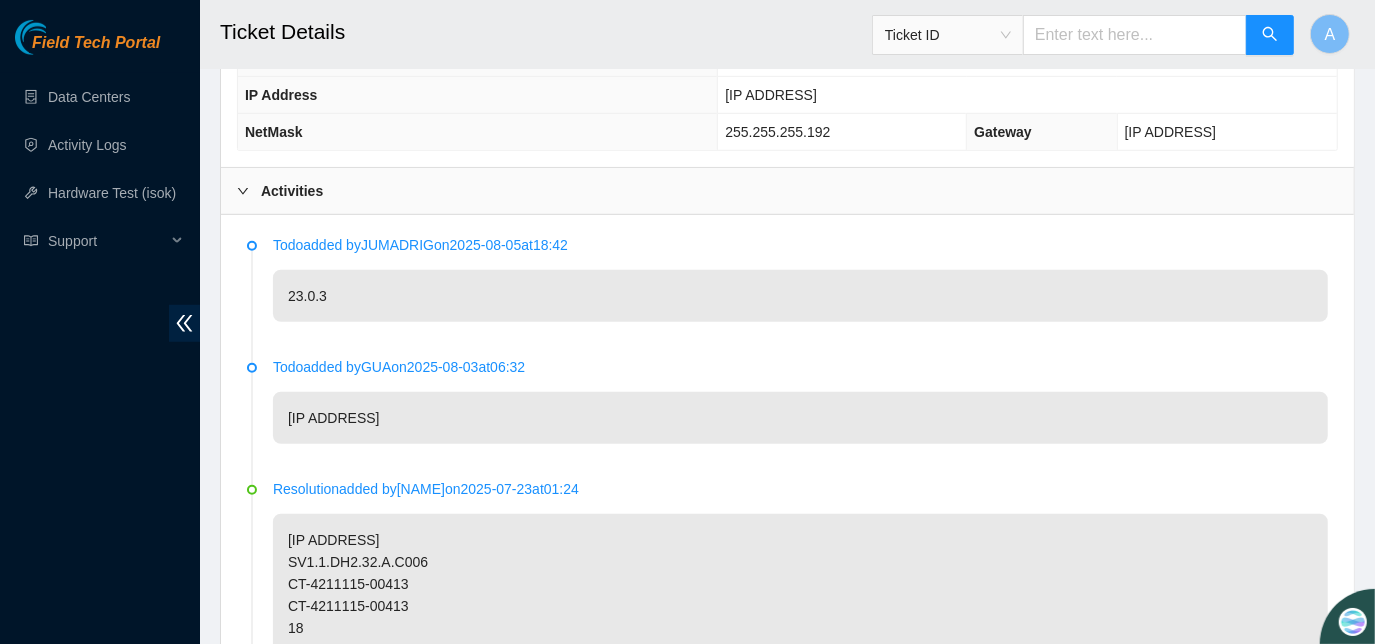 scroll, scrollTop: 592, scrollLeft: 0, axis: vertical 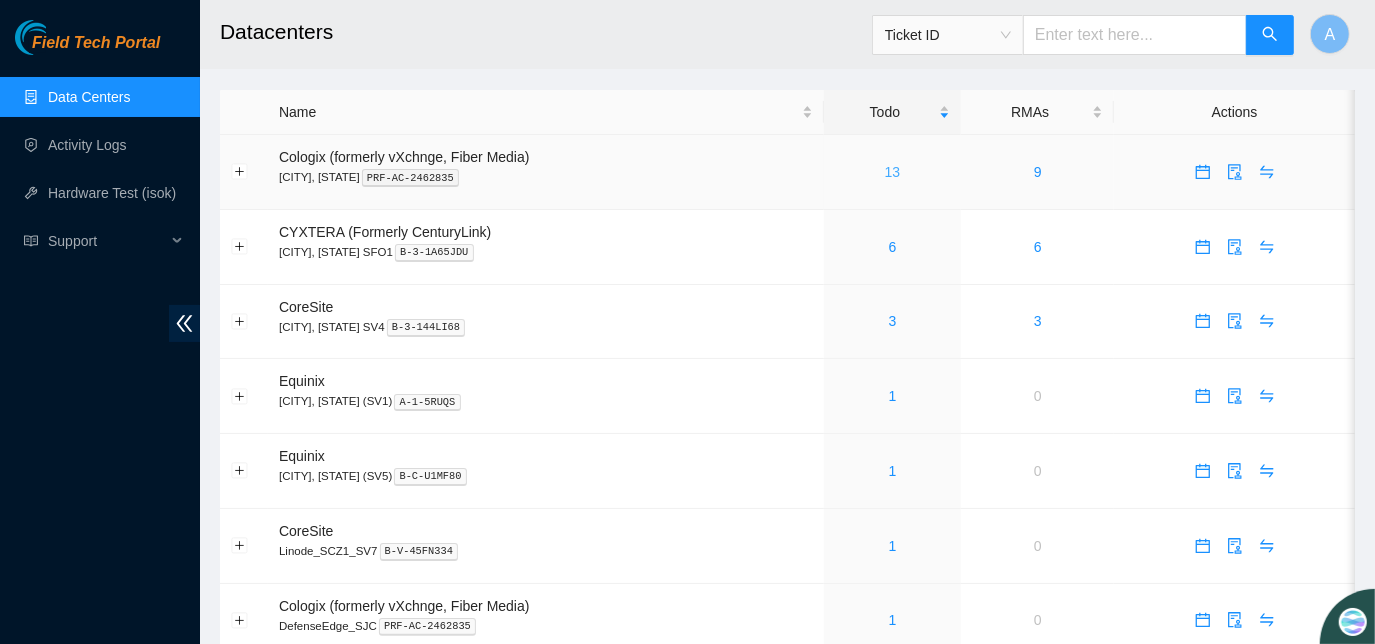 click on "13" at bounding box center (893, 172) 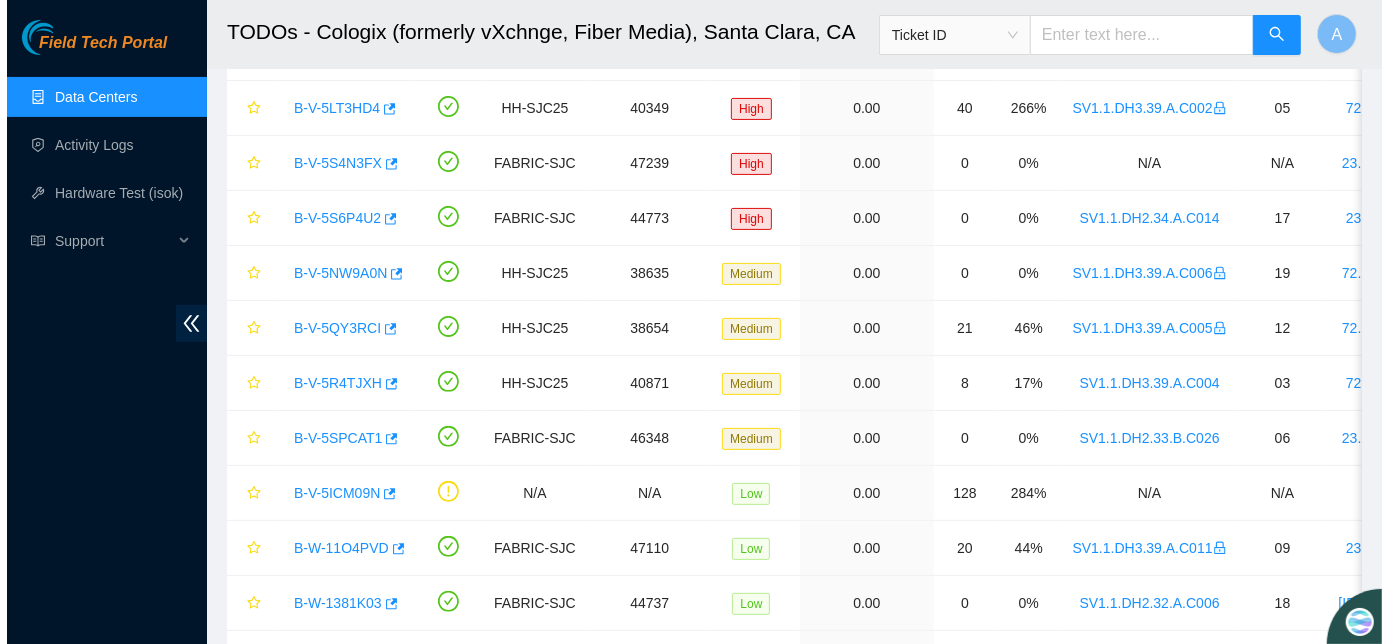 scroll, scrollTop: 358, scrollLeft: 0, axis: vertical 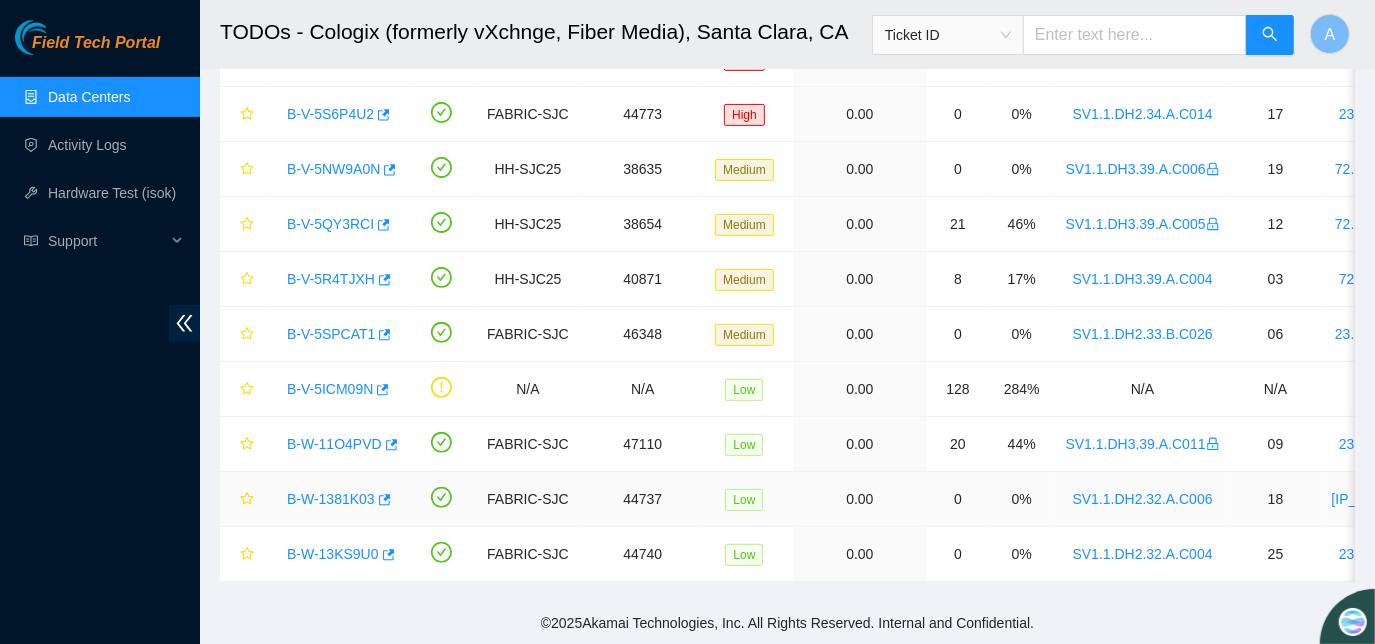 click on "B-W-1381K03" at bounding box center (331, 499) 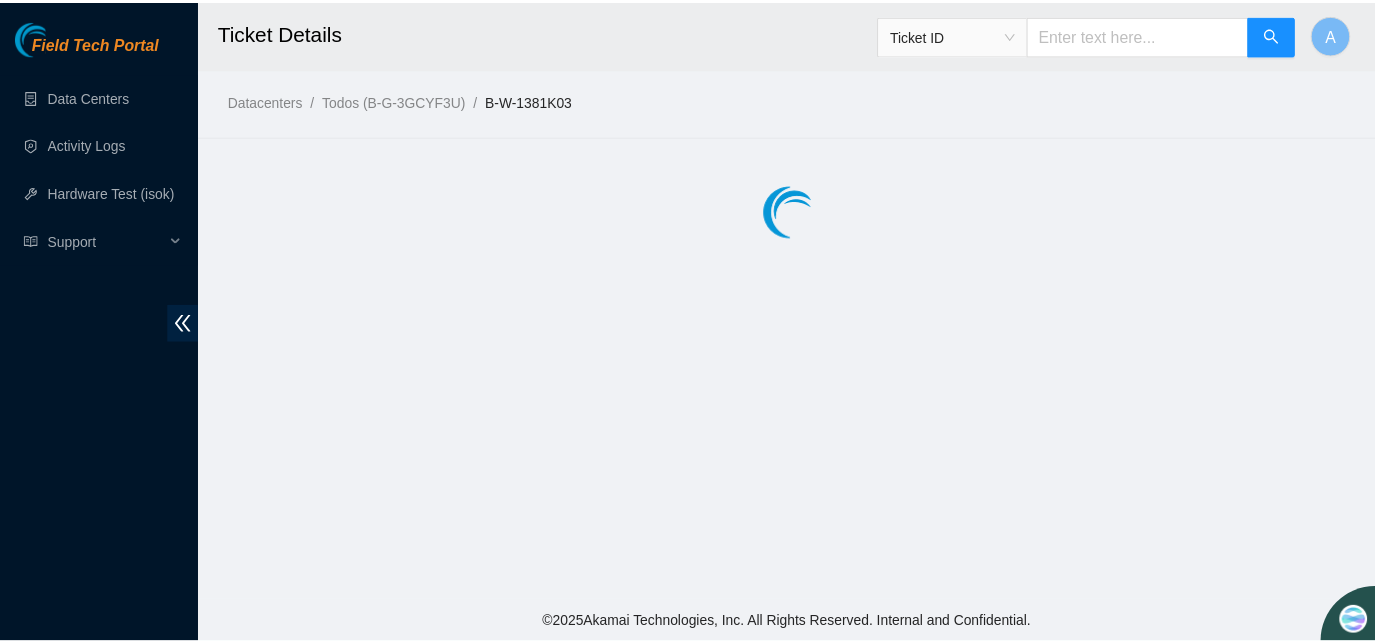 scroll, scrollTop: 0, scrollLeft: 0, axis: both 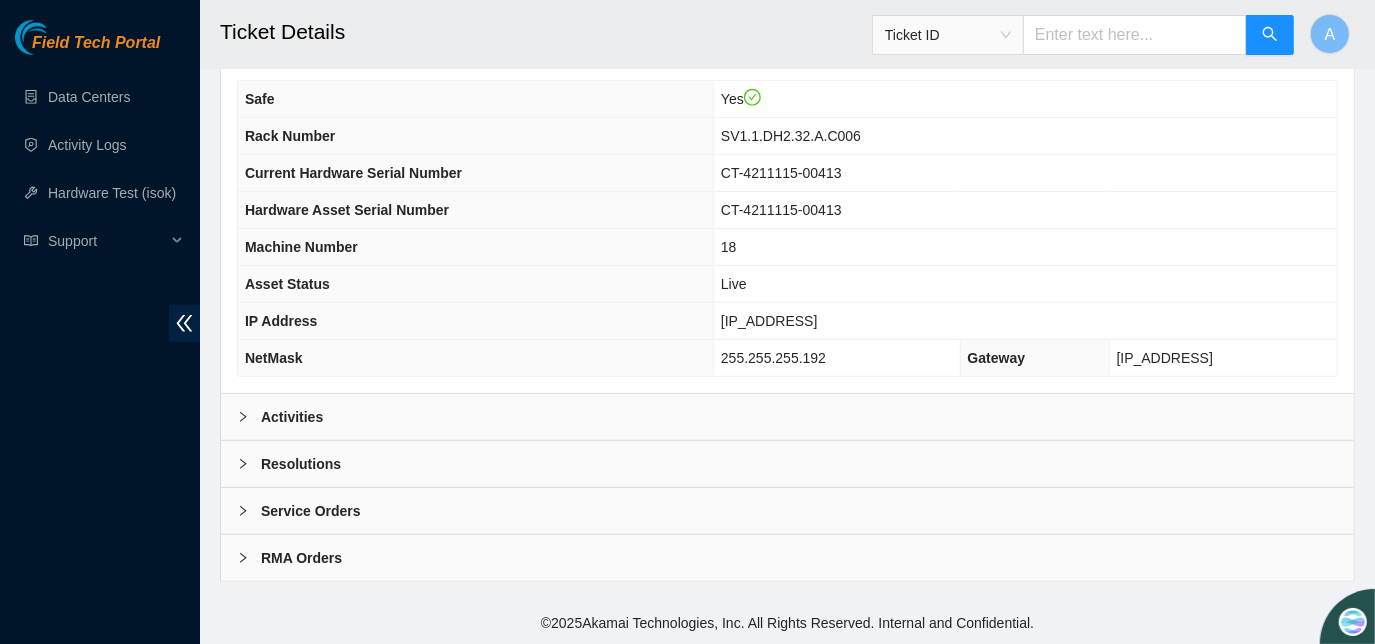 click on "Activities" at bounding box center (787, 417) 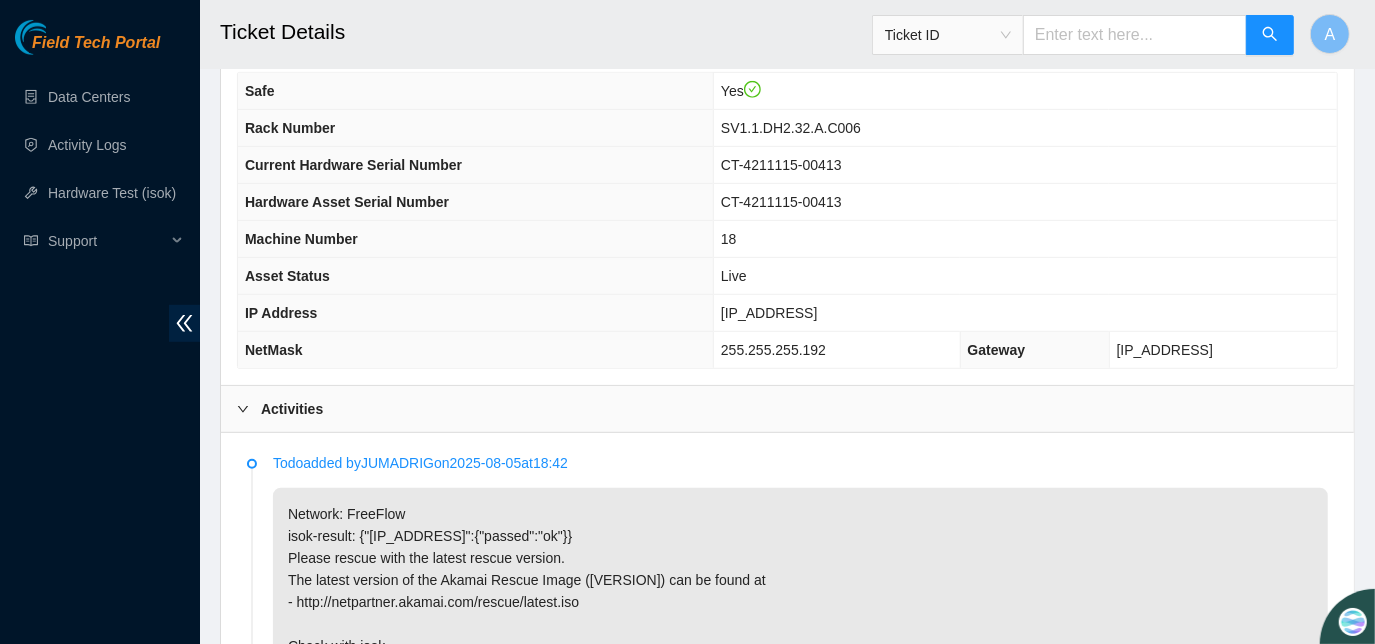 drag, startPoint x: 1375, startPoint y: 197, endPoint x: 1373, endPoint y: 225, distance: 28.071337 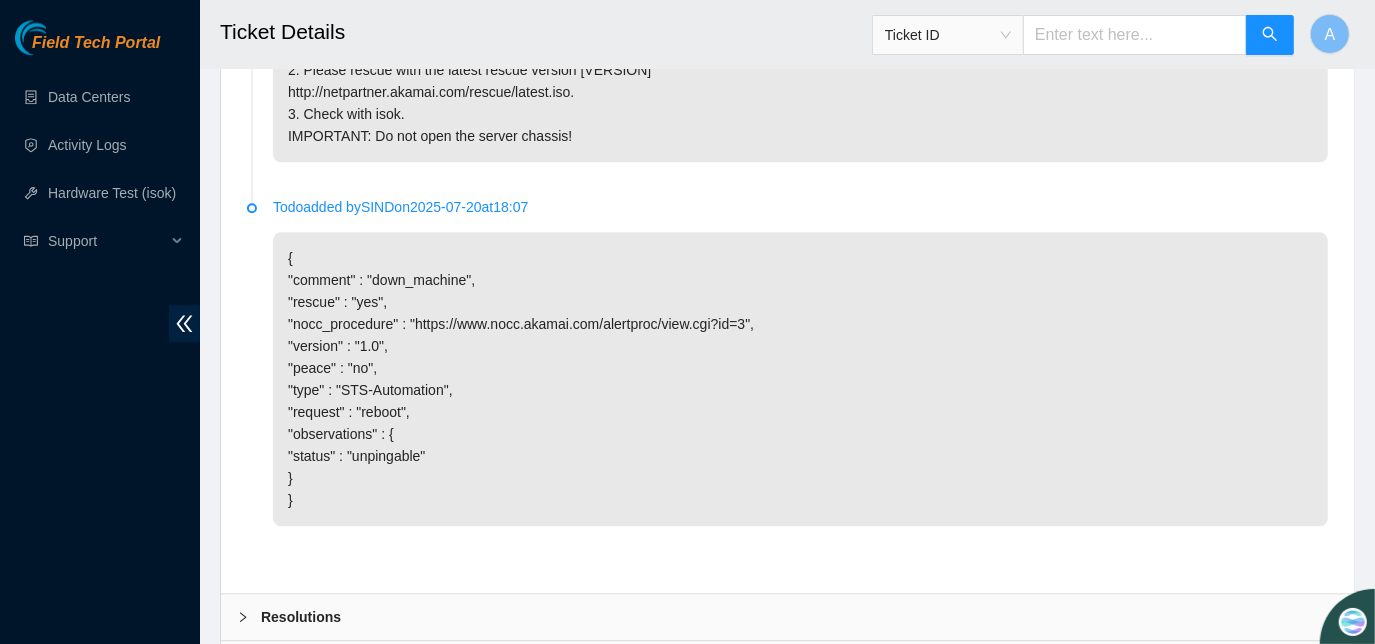 scroll, scrollTop: 3459, scrollLeft: 0, axis: vertical 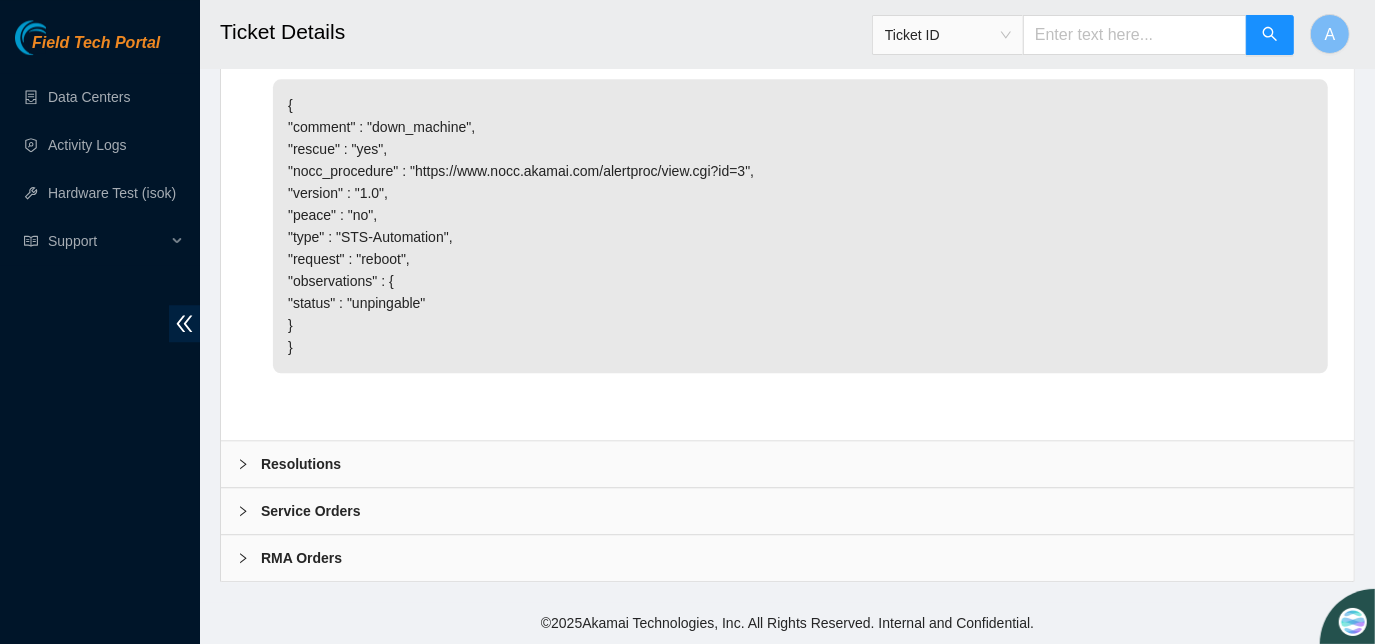 click on "Resolutions" at bounding box center [301, 464] 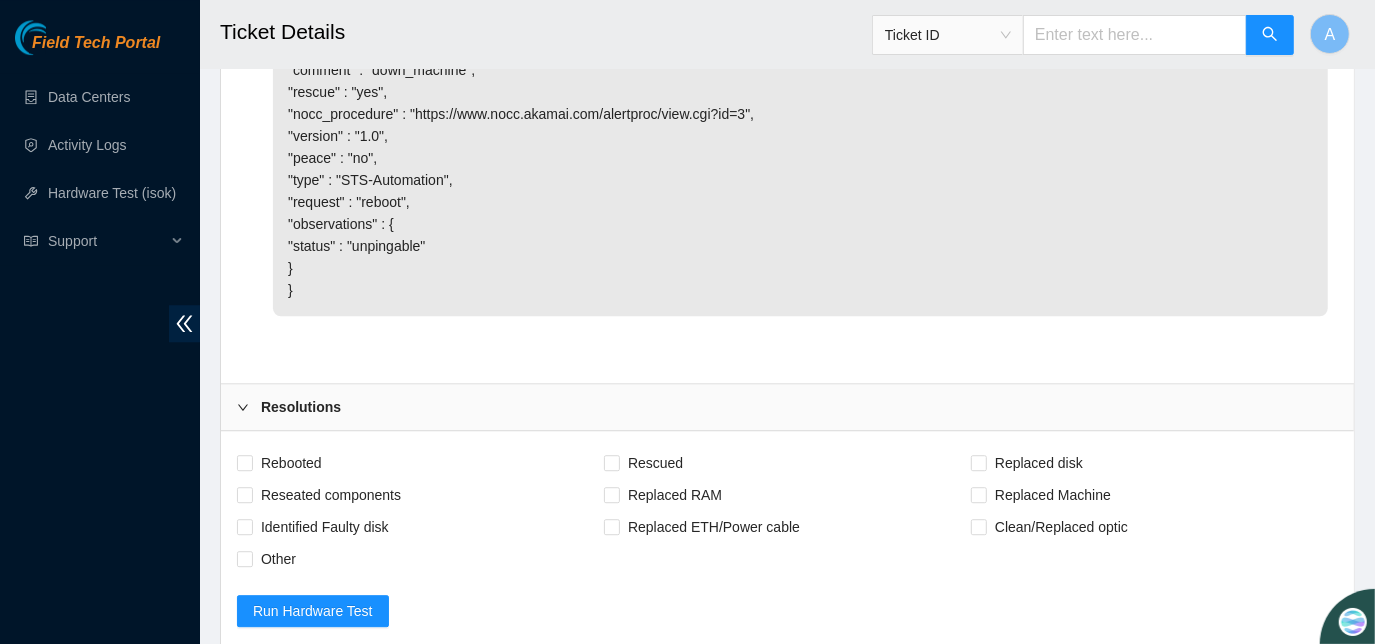 scroll, scrollTop: 3677, scrollLeft: 0, axis: vertical 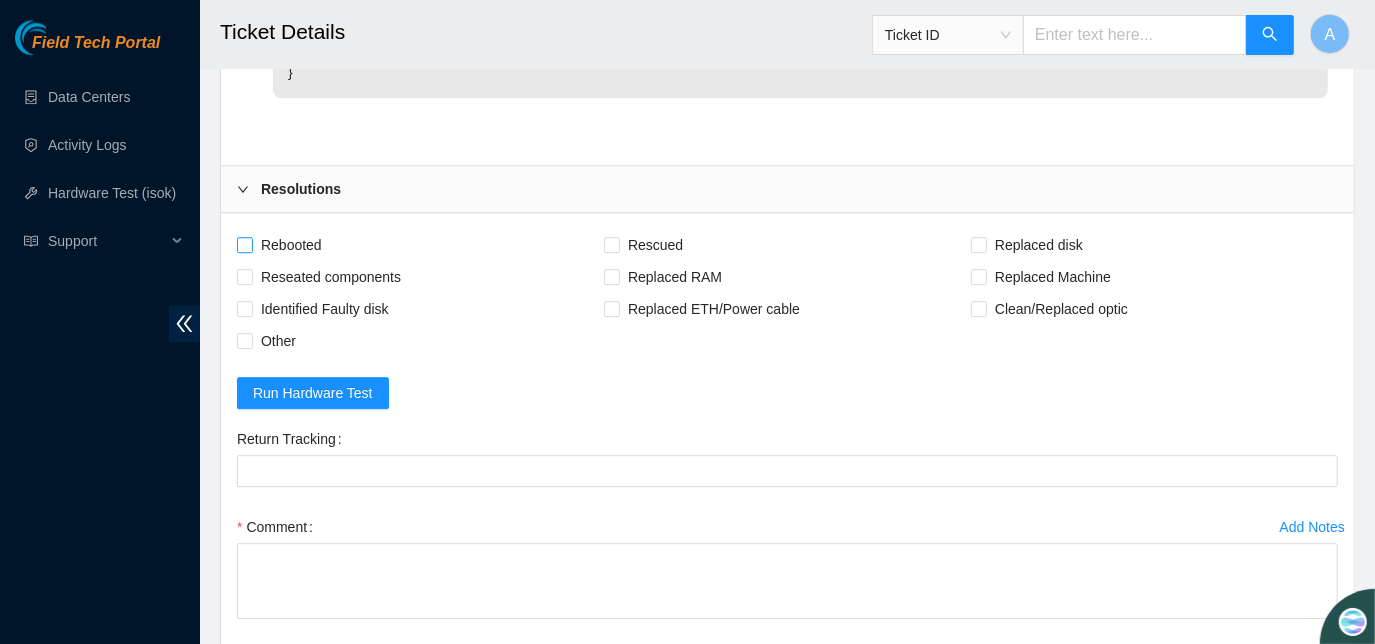 click on "Rebooted" at bounding box center [244, 244] 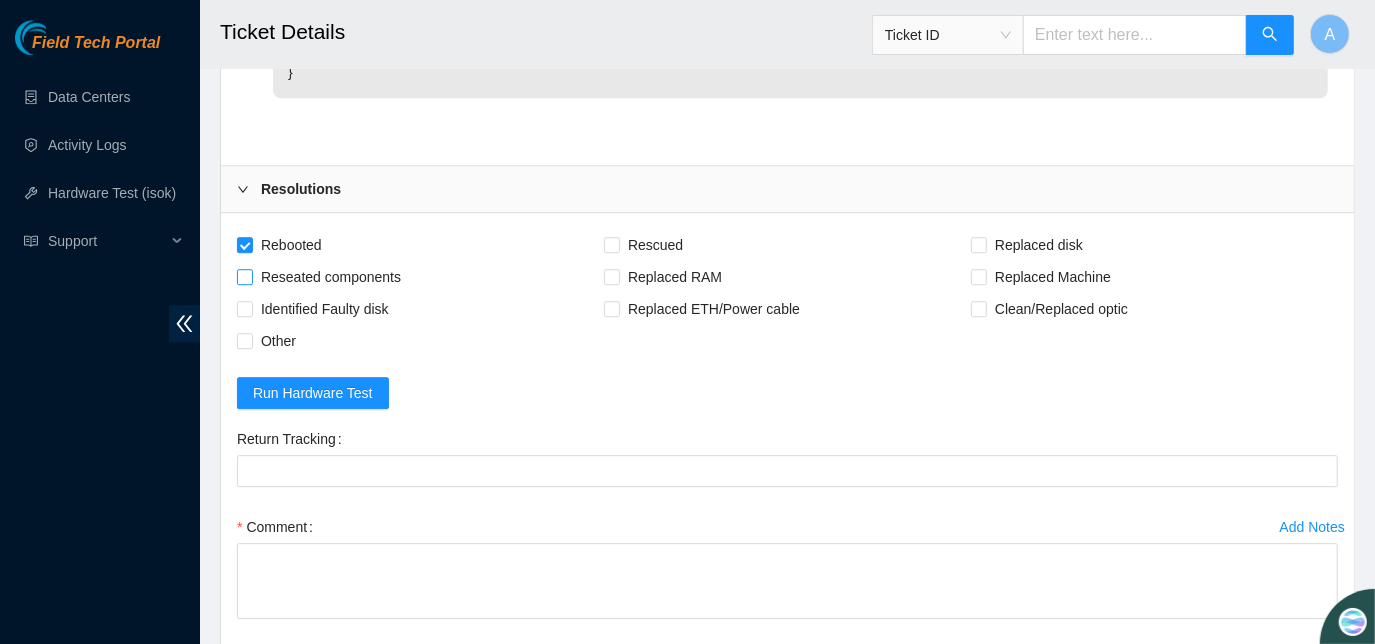 click on "Reseated components" at bounding box center [244, 276] 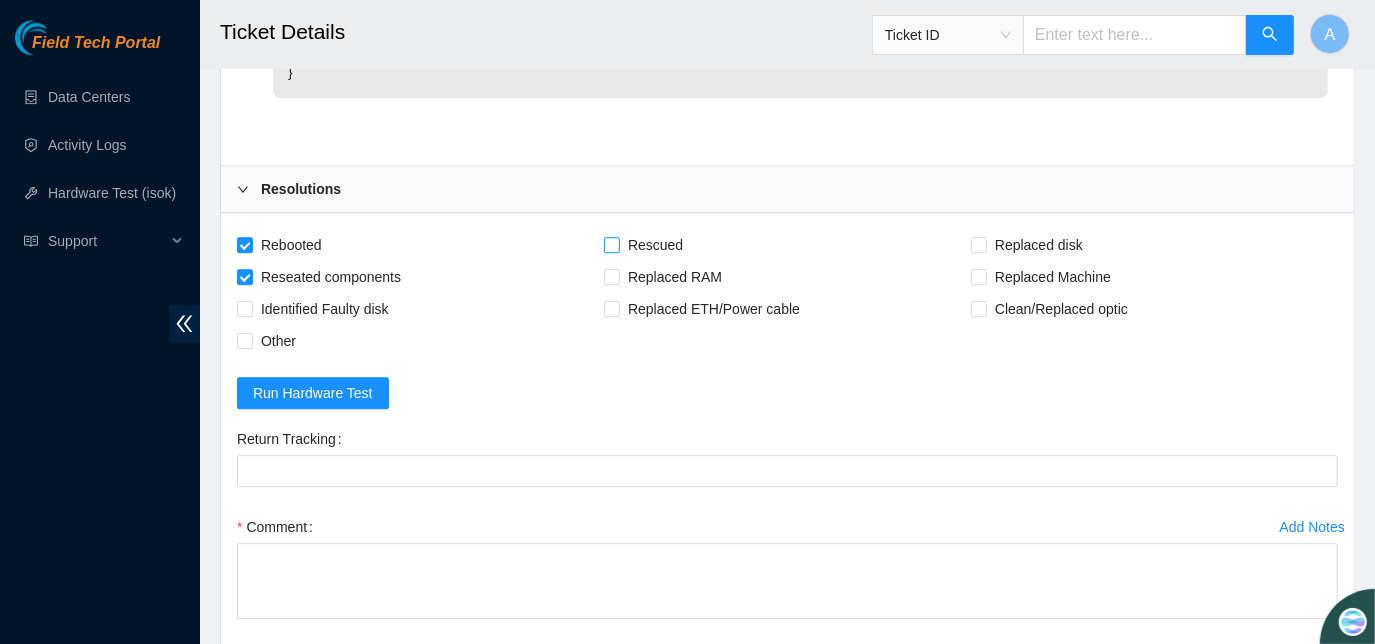 click on "Rescued" at bounding box center (655, 245) 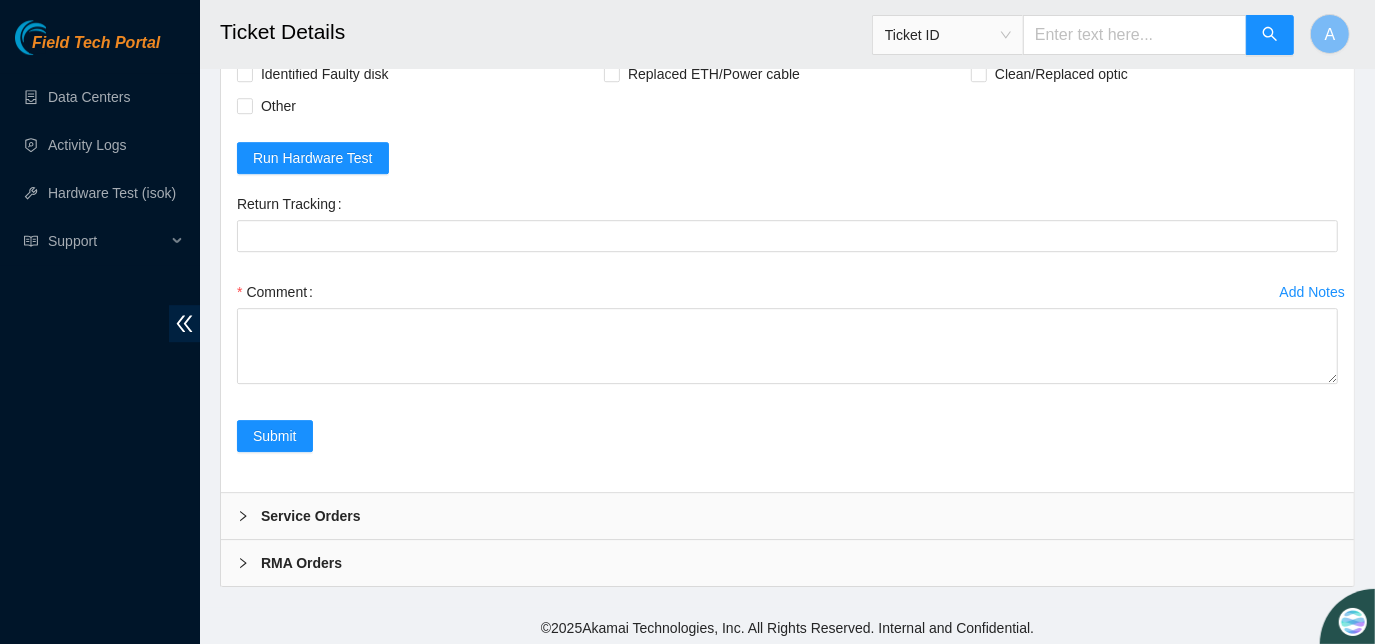 scroll, scrollTop: 3950, scrollLeft: 0, axis: vertical 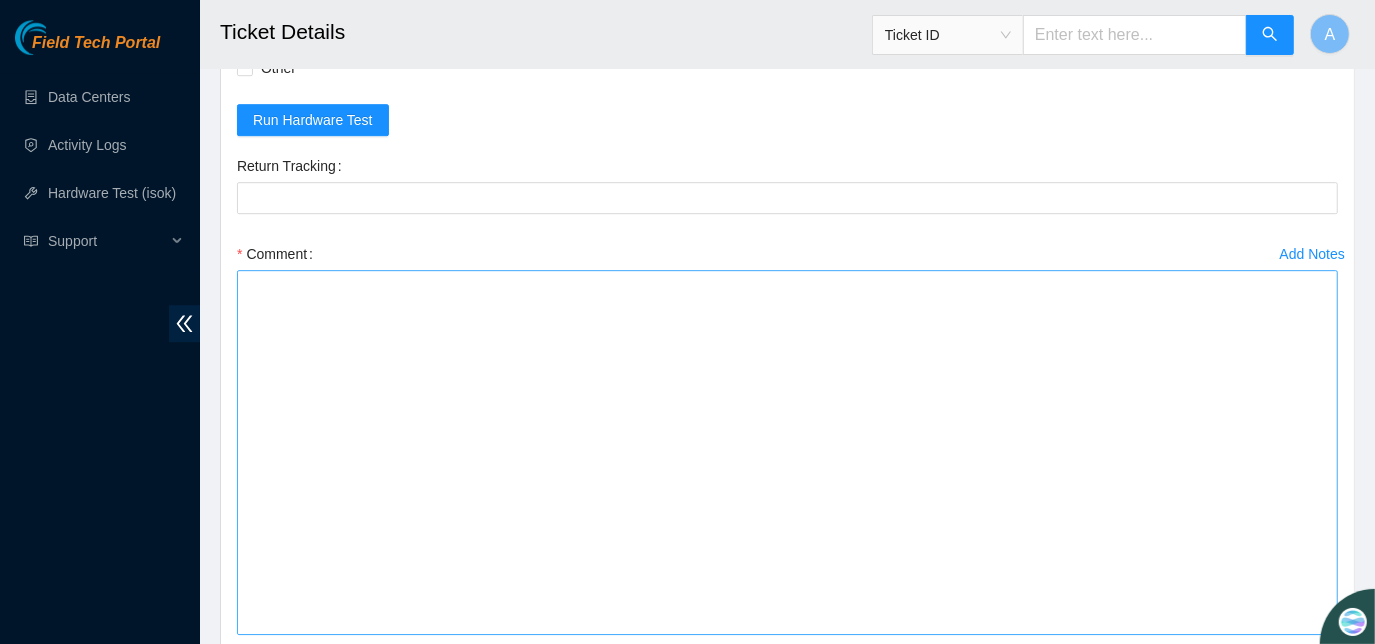 drag, startPoint x: 1330, startPoint y: 400, endPoint x: 1112, endPoint y: 609, distance: 302.00165 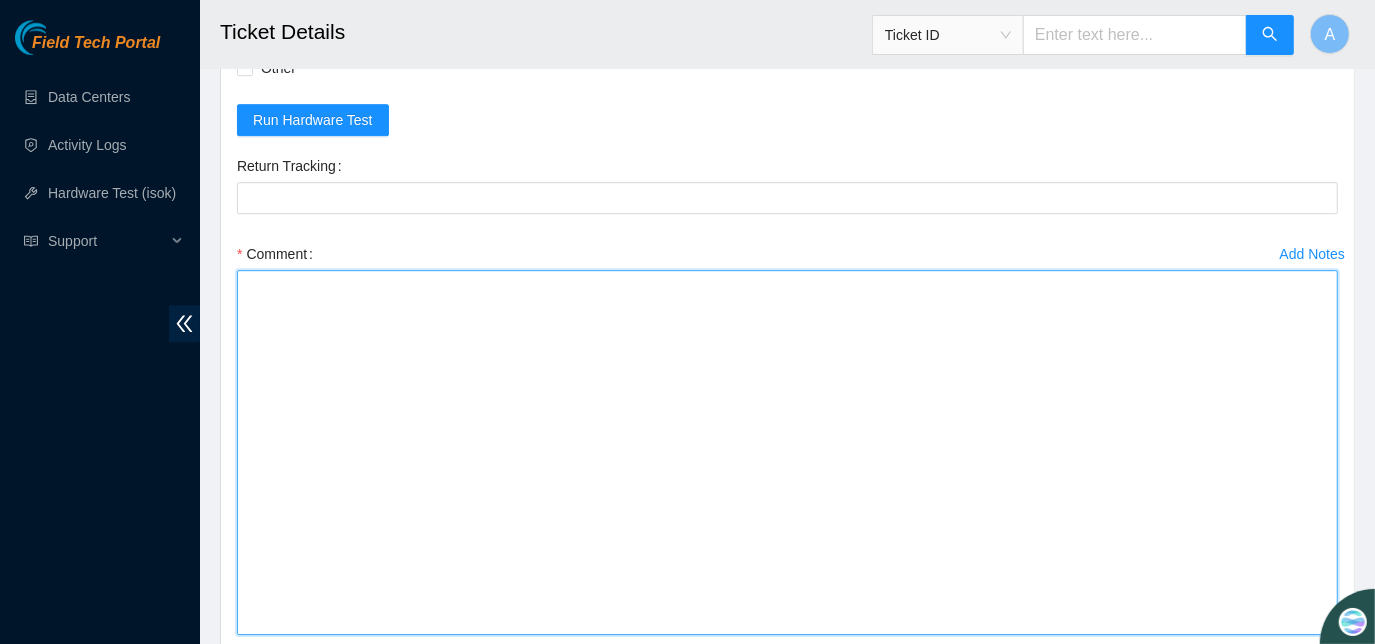 click on "Comment" at bounding box center (787, 452) 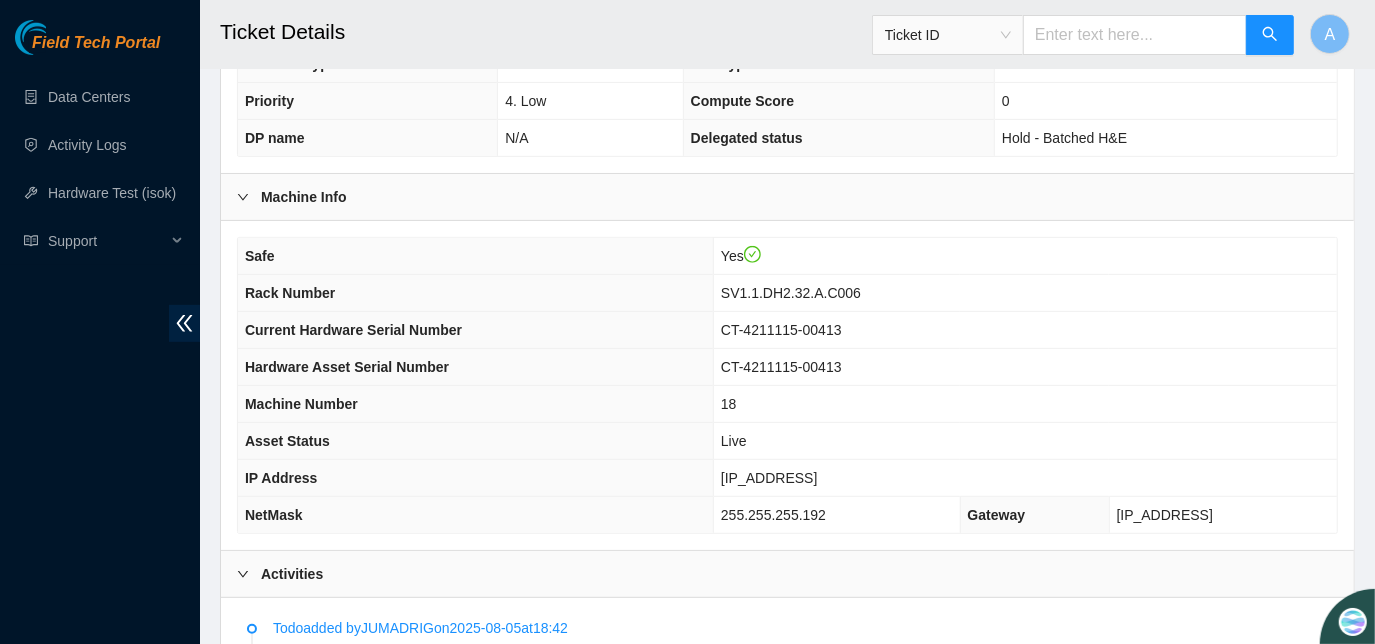 scroll, scrollTop: 197, scrollLeft: 0, axis: vertical 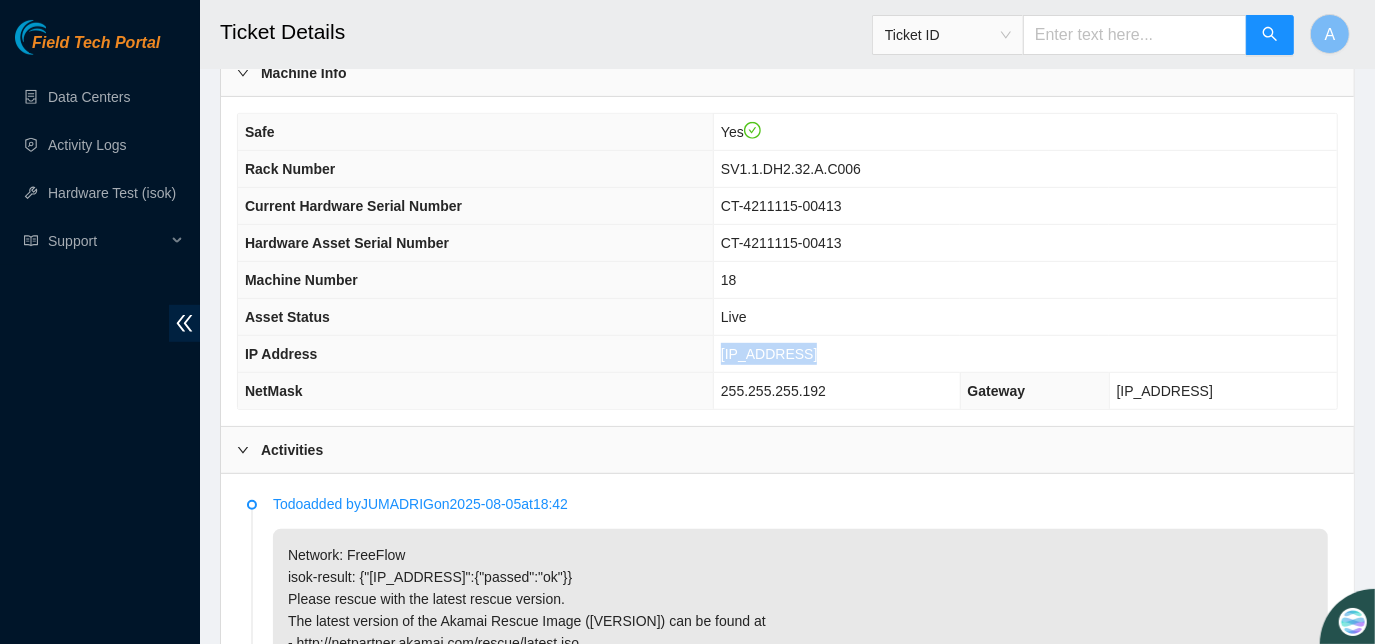 drag, startPoint x: 751, startPoint y: 368, endPoint x: 849, endPoint y: 368, distance: 98 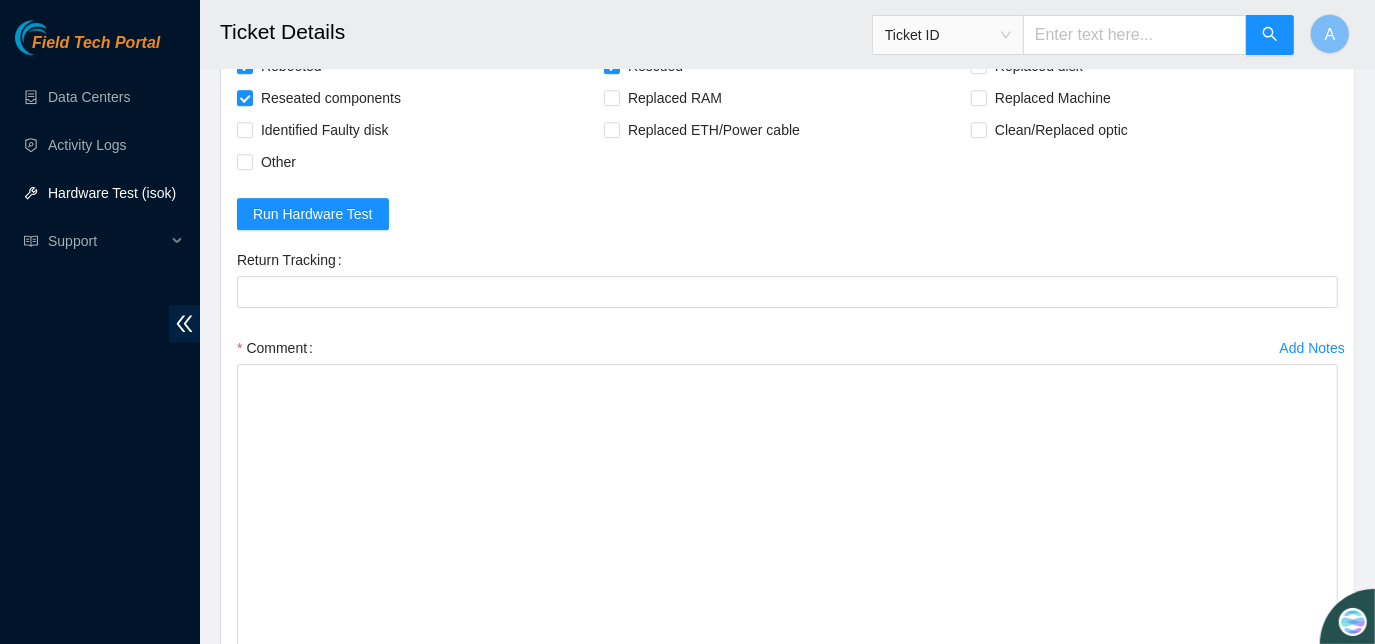 scroll, scrollTop: 4069, scrollLeft: 0, axis: vertical 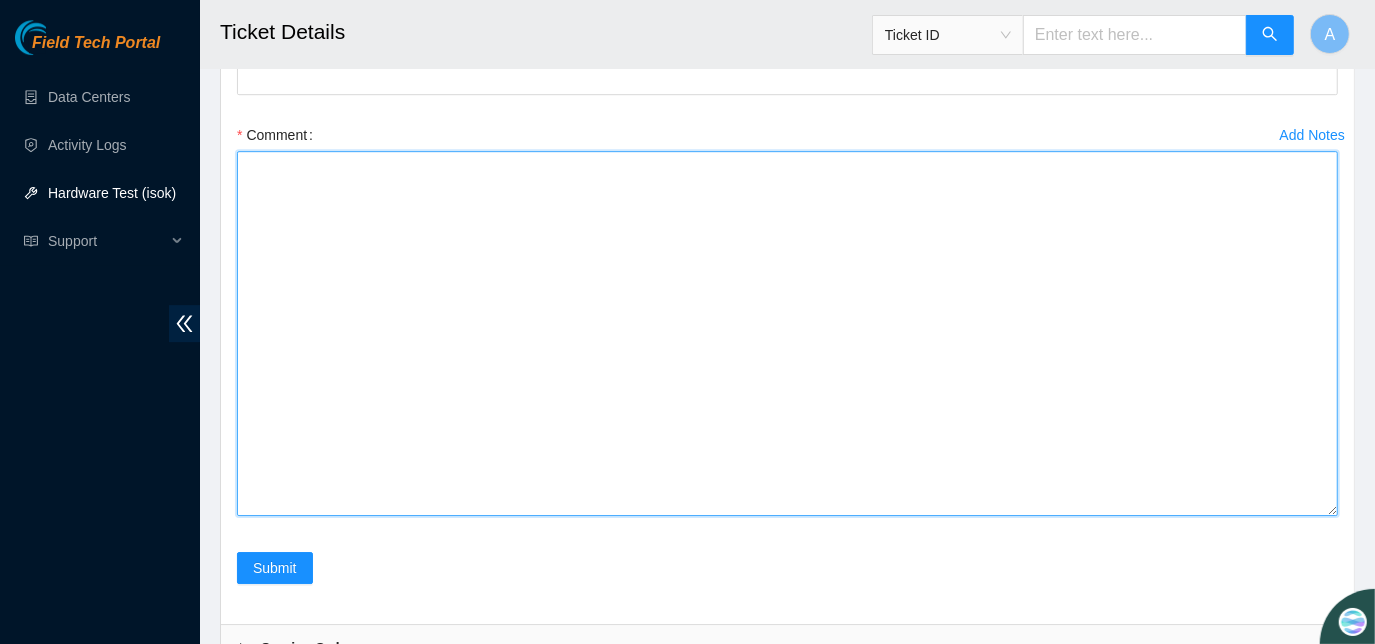click on "Comment" at bounding box center [787, 333] 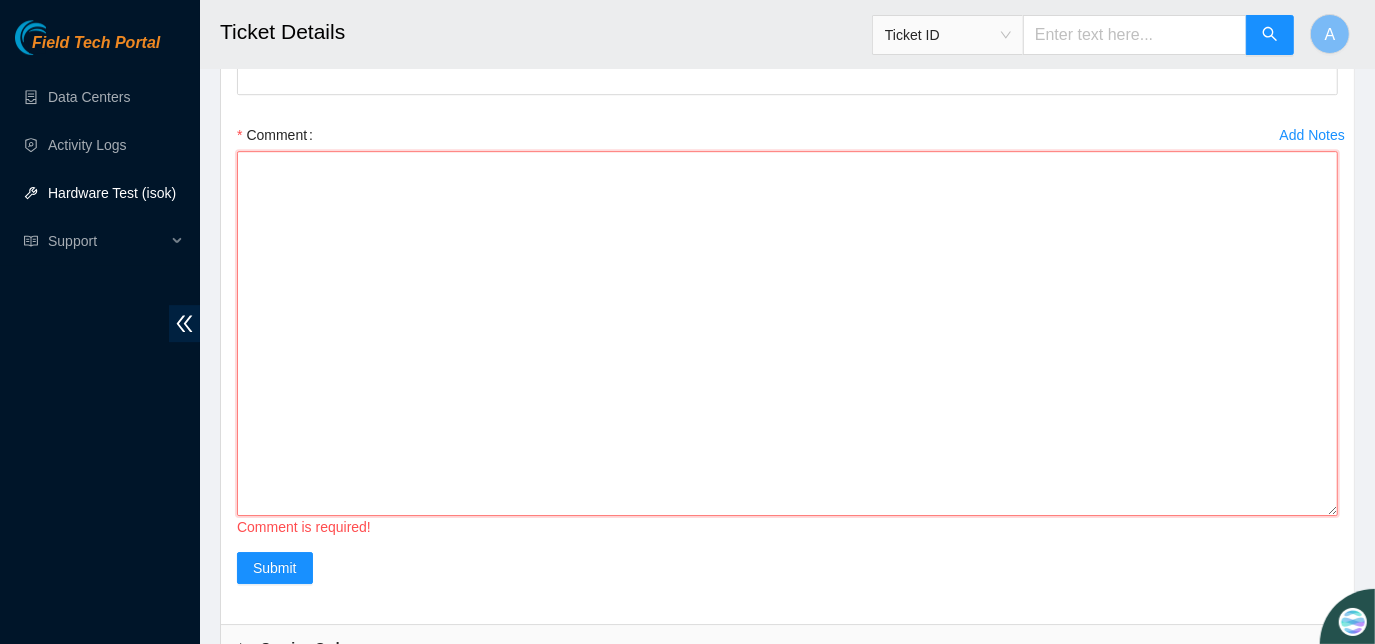 paste on "Hardware Tested
23.209.85.21
Result
PASSED" 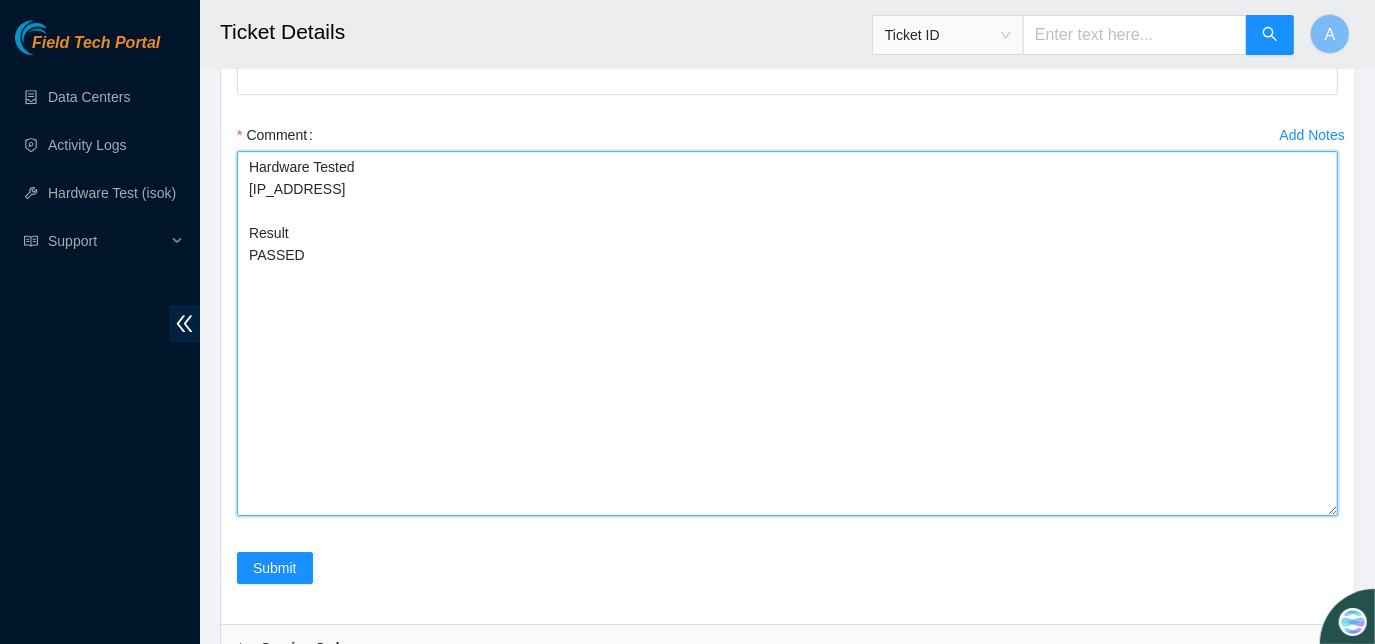 click on "Hardware Tested
23.209.85.21
Result
PASSED" at bounding box center [787, 333] 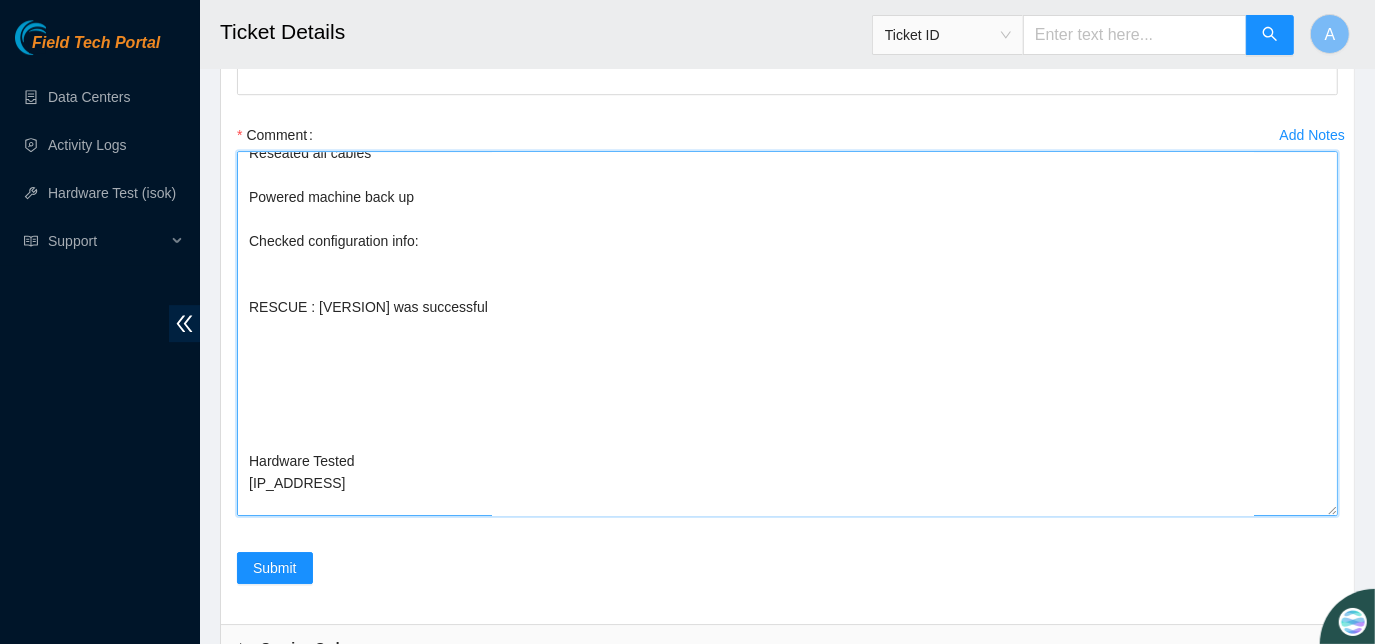 scroll, scrollTop: 111, scrollLeft: 0, axis: vertical 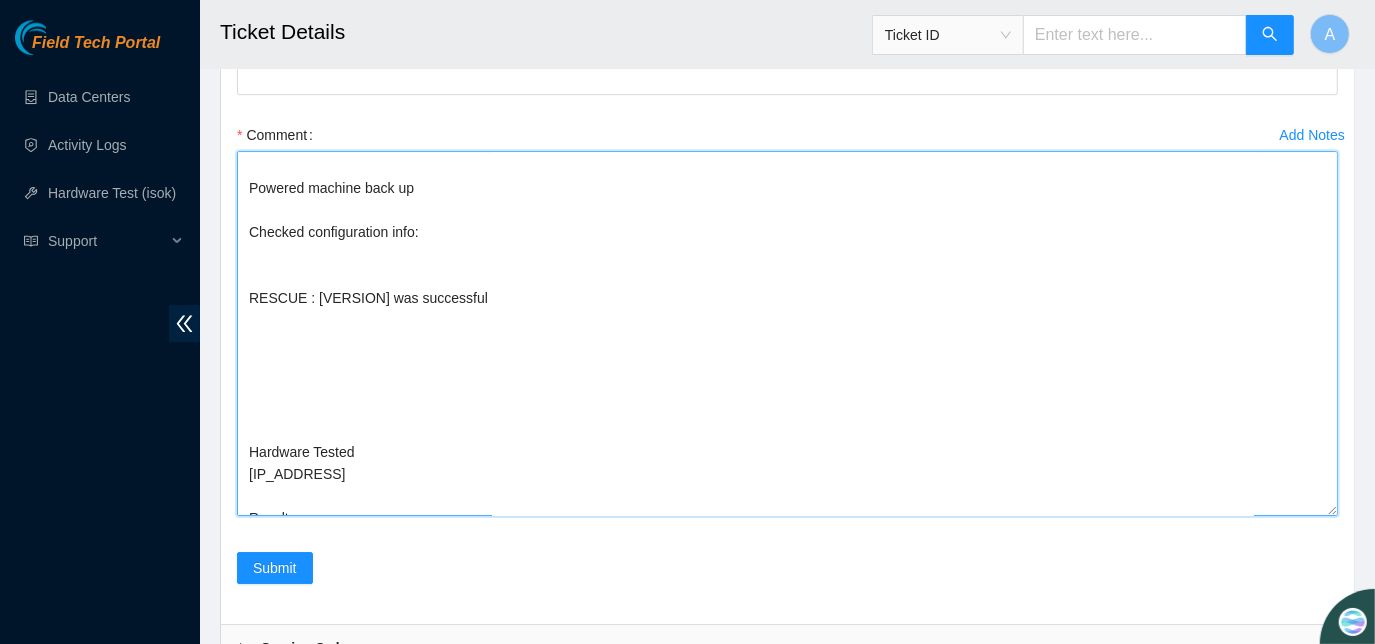 click on "I hooked up monitor and keyboard -
Powered down machine
Reseated all cables
Powered machine back up
Checked configuration info:
RESCUE : 23.0.3 was successful
Hardware Tested
23.209.85.21
Result
PASSED" at bounding box center (787, 333) 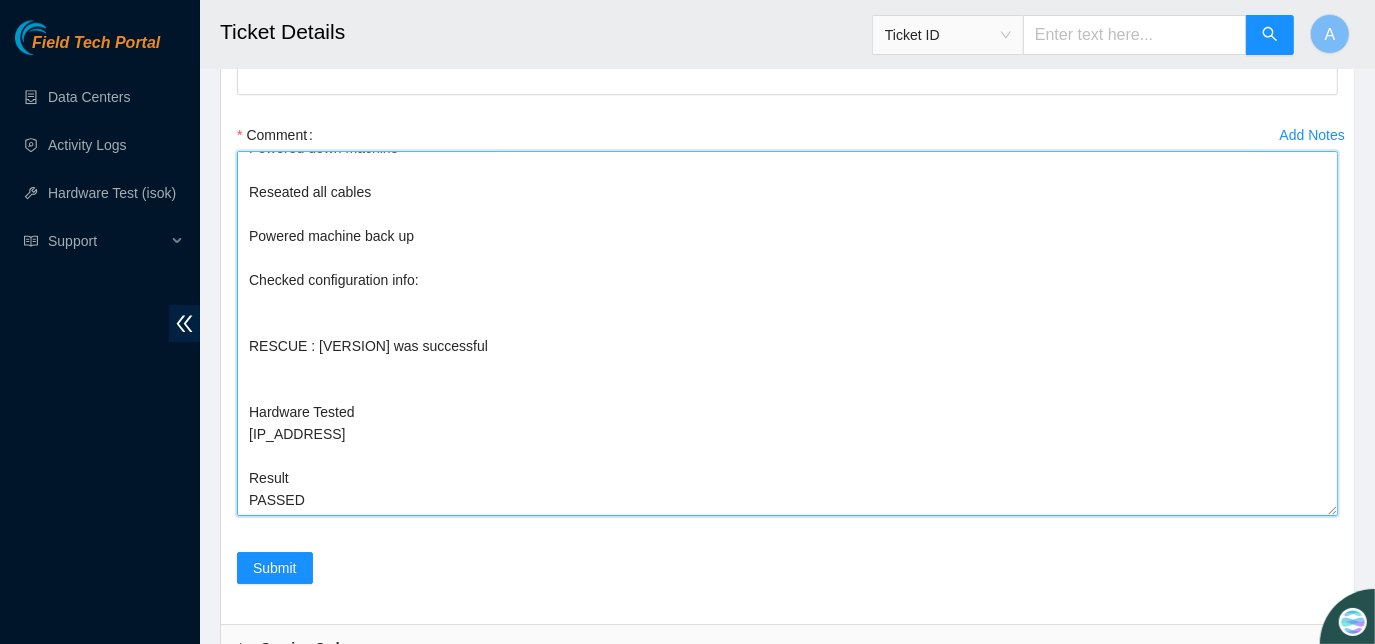 scroll, scrollTop: 62, scrollLeft: 0, axis: vertical 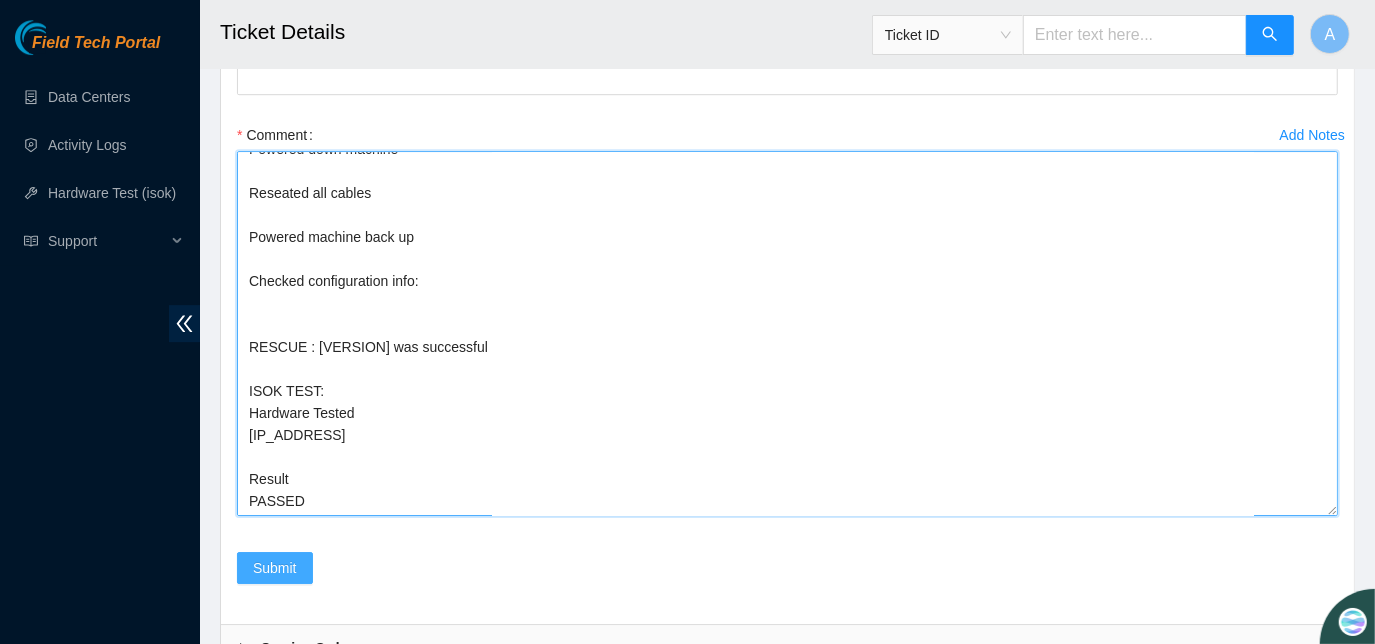 type on "I hooked up monitor and keyboard -
Powered down machine
Reseated all cables
Powered machine back up
Checked configuration info:
RESCUE : 23.0.3 was successful
ISOK TEST:
Hardware Tested
23.209.85.21
Result
PASSED" 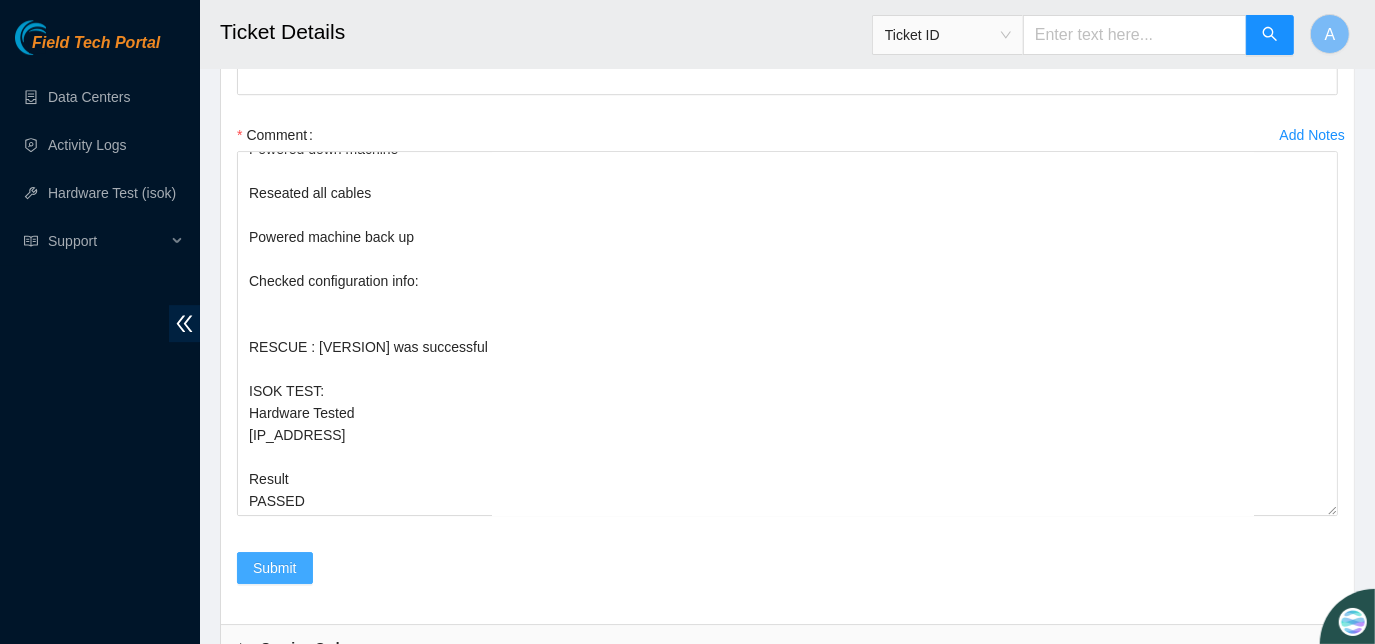 click on "Submit" at bounding box center (275, 568) 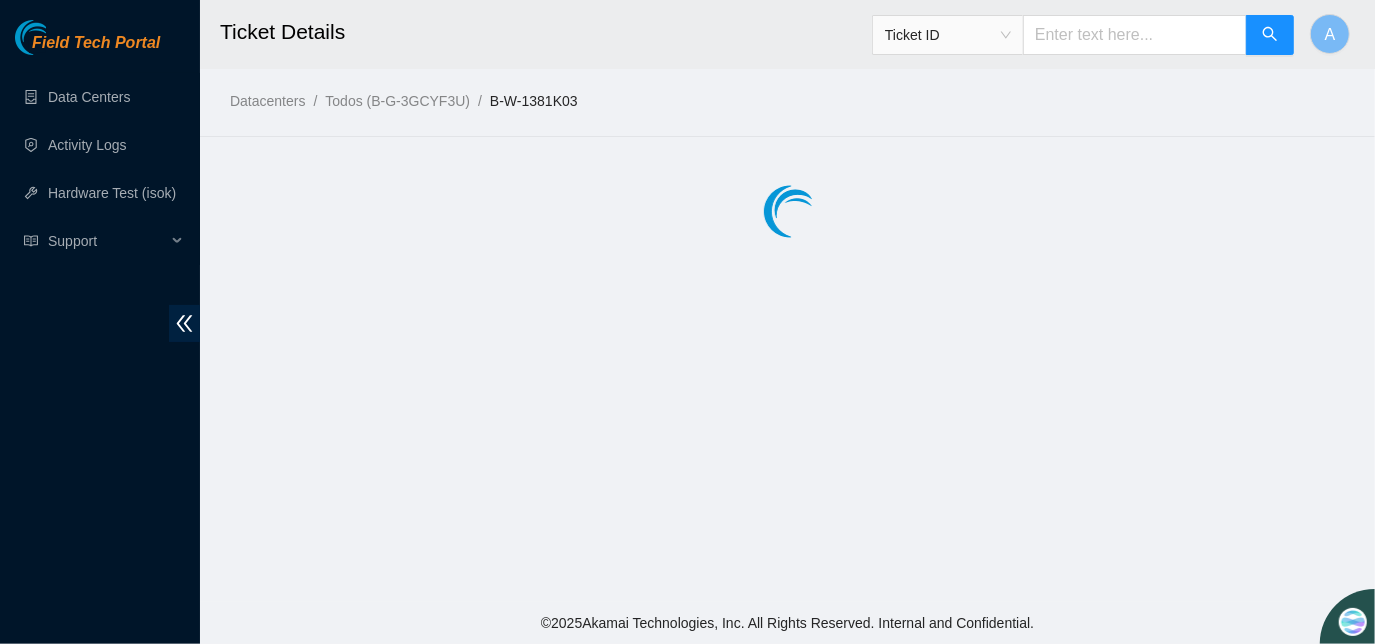 scroll, scrollTop: 0, scrollLeft: 0, axis: both 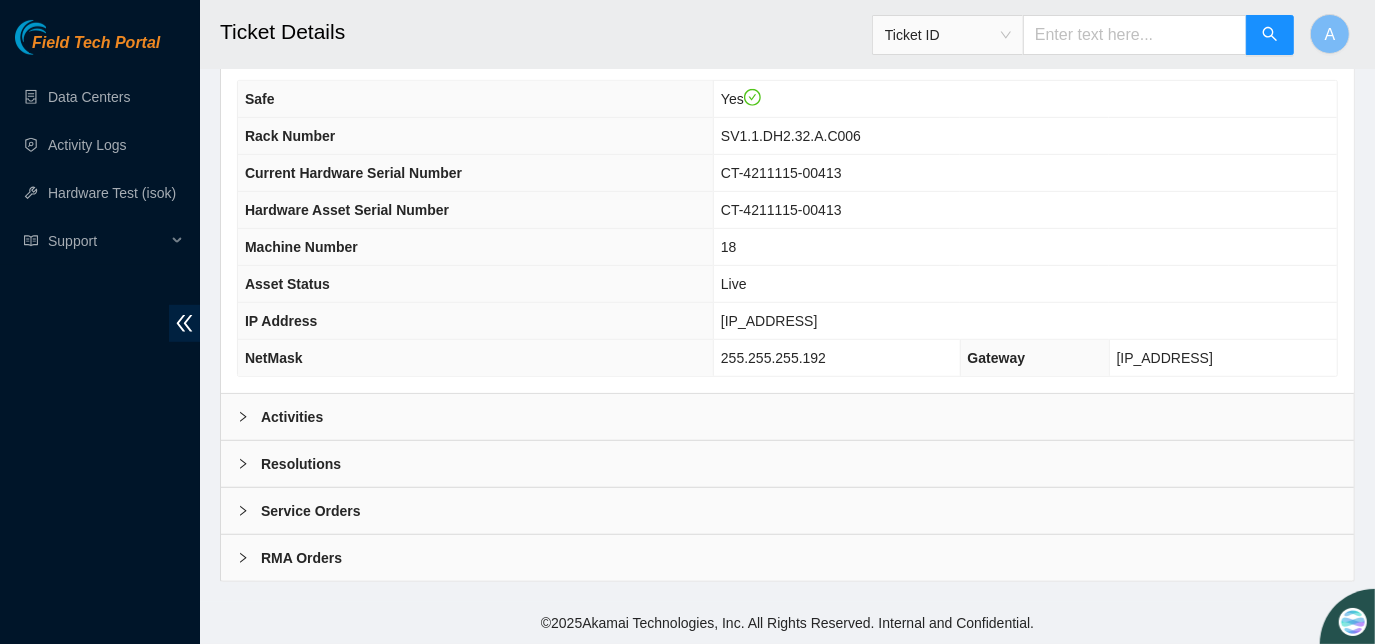 click on "Activities" at bounding box center [787, 417] 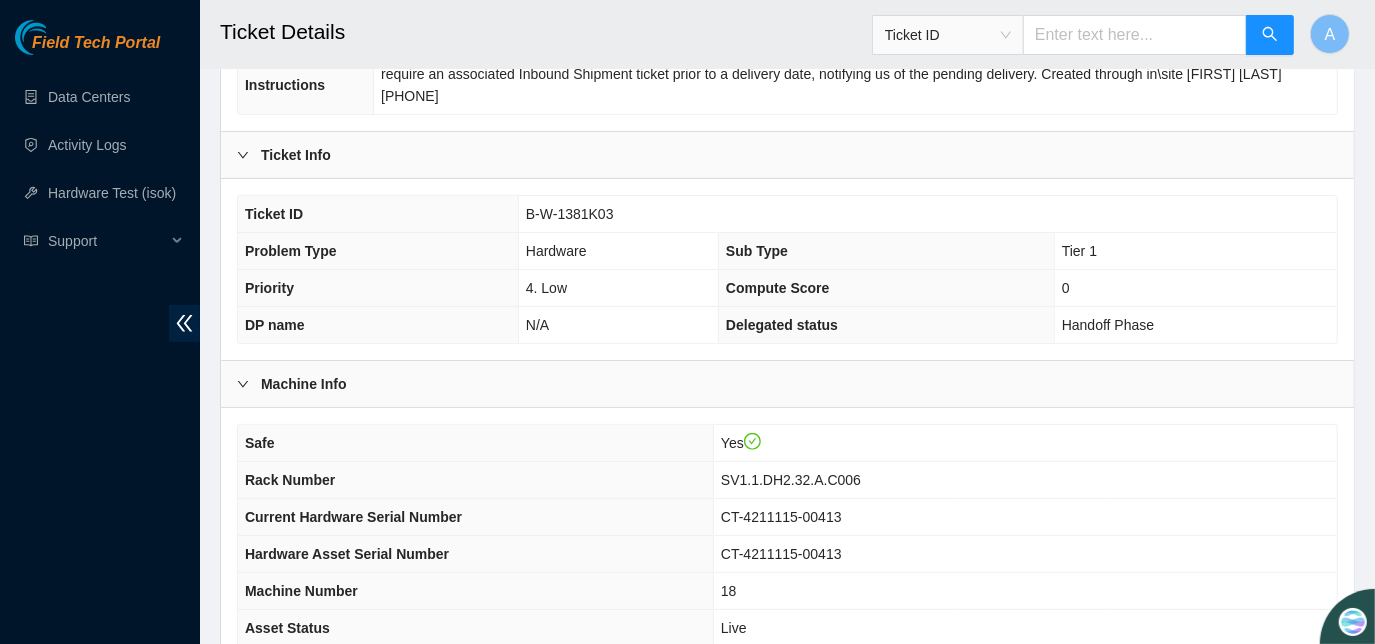 scroll, scrollTop: 0, scrollLeft: 0, axis: both 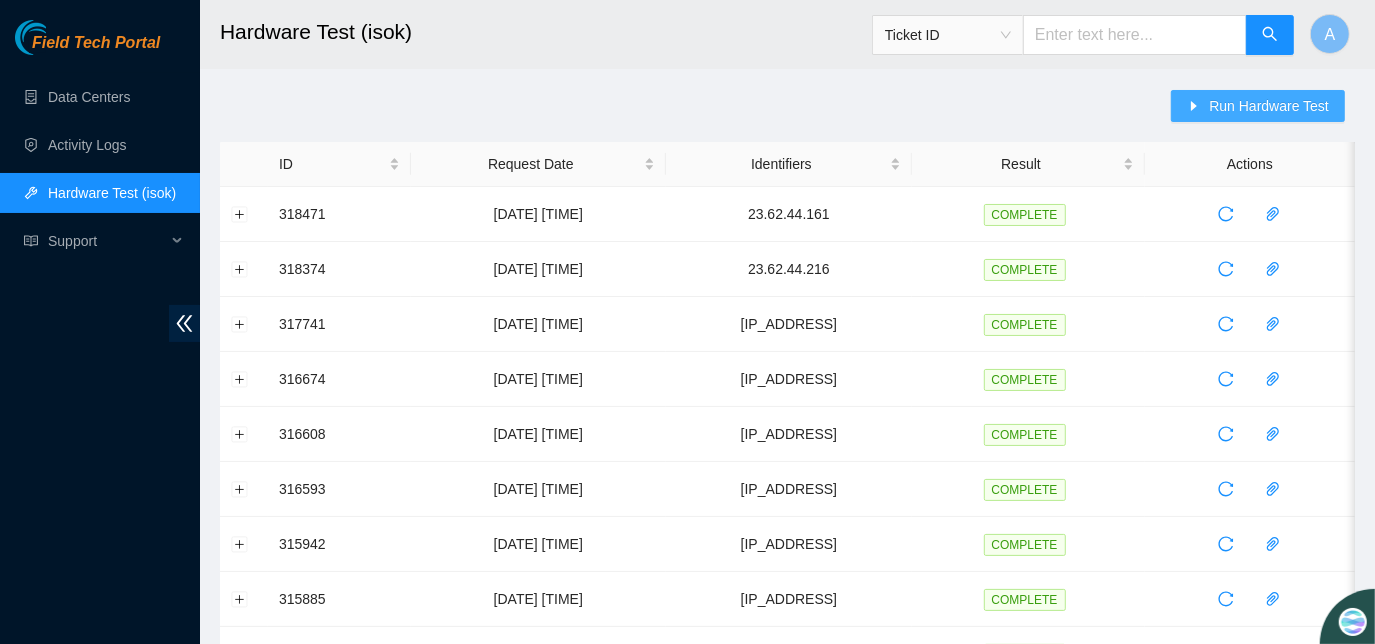 click on "Run Hardware Test" at bounding box center [1258, 106] 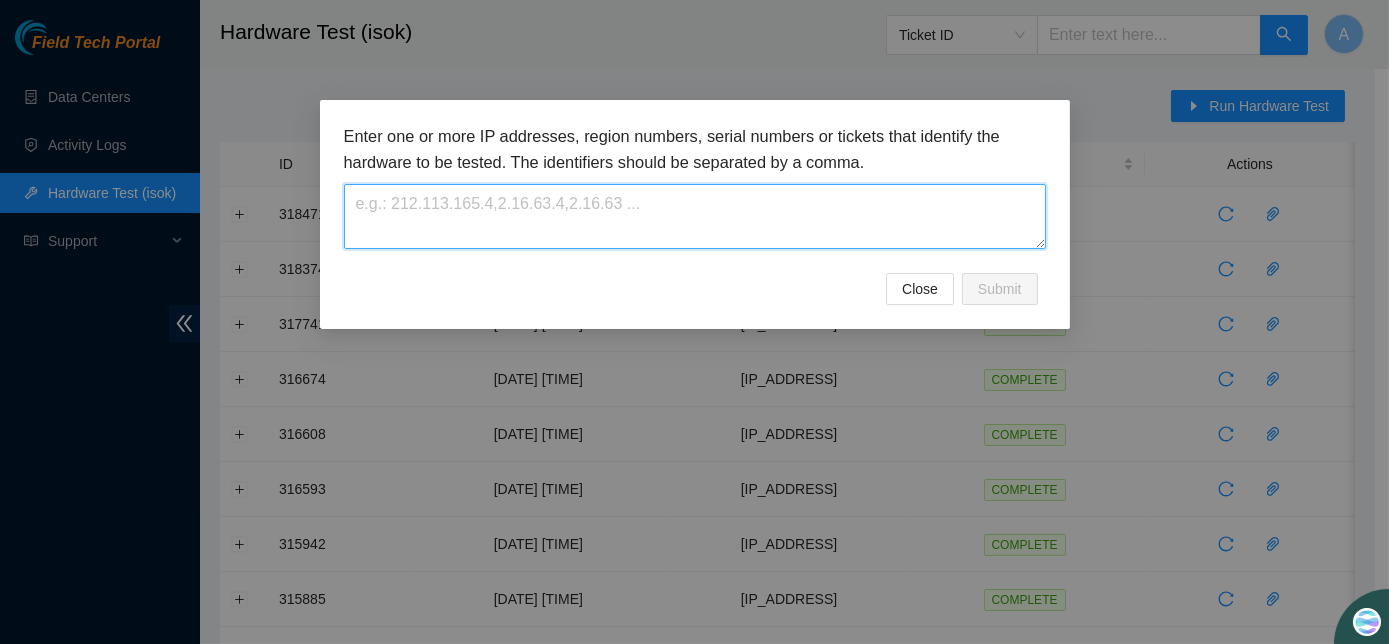 click at bounding box center [695, 216] 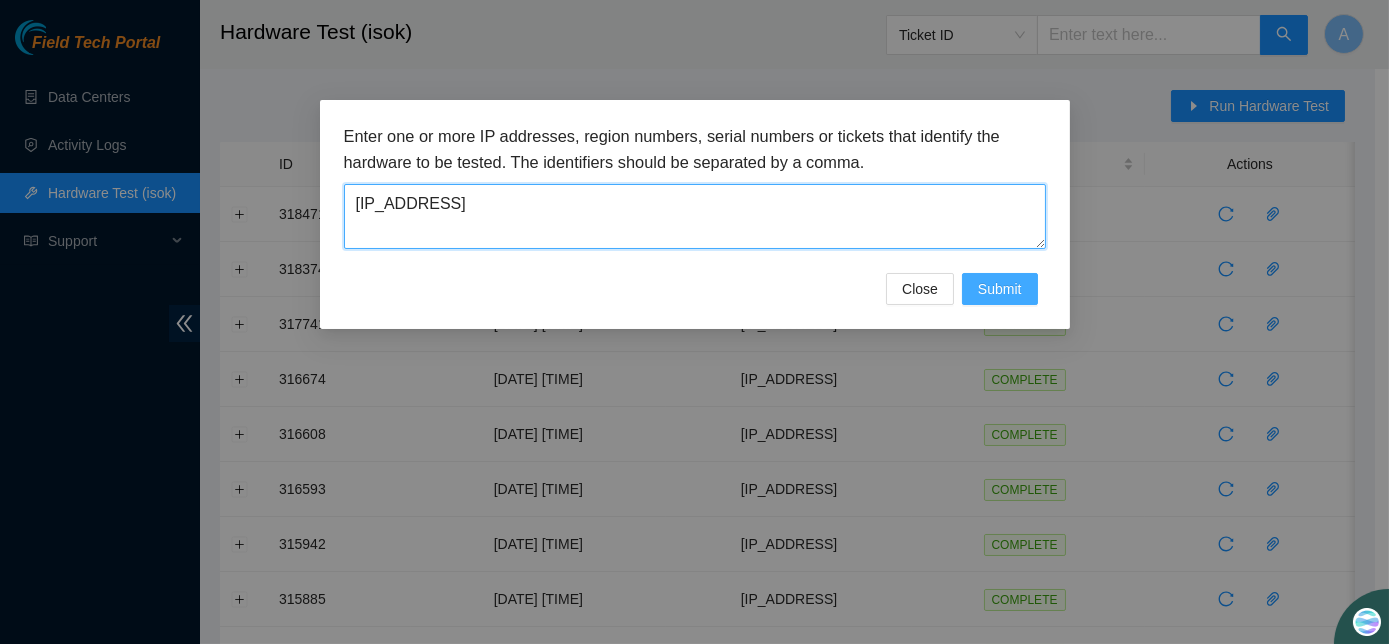 type on "[IP ADDRESS]" 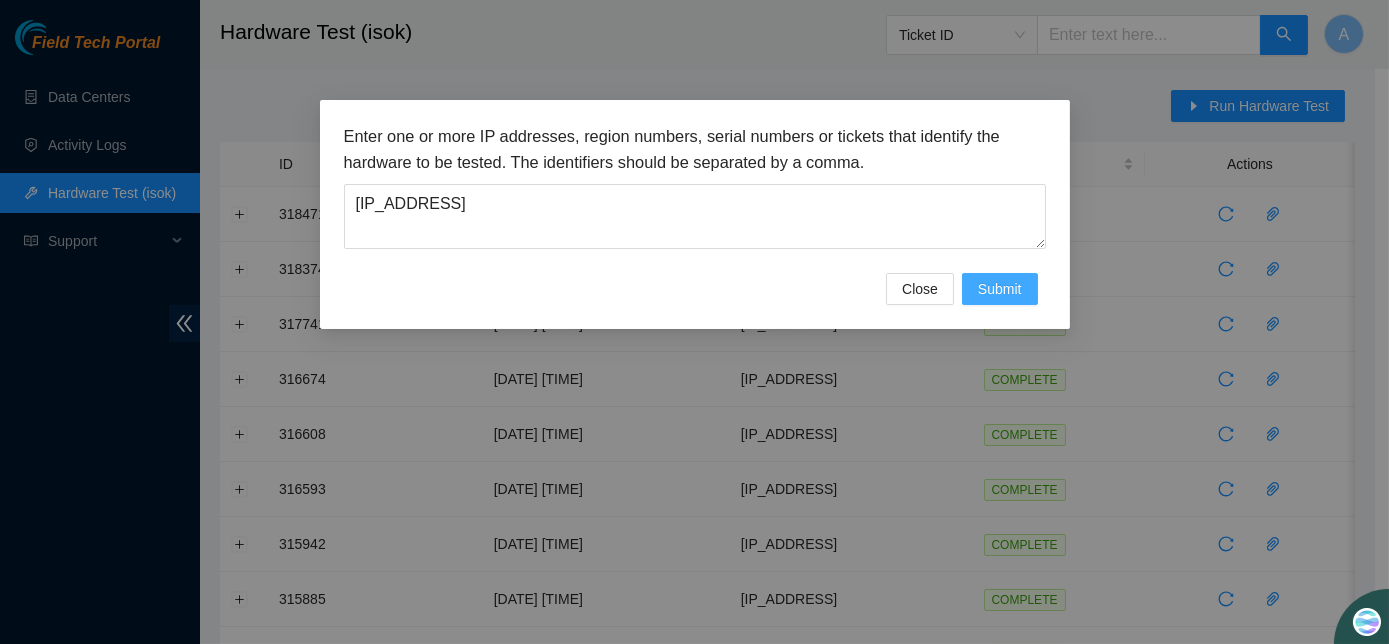 click on "Submit" at bounding box center (1000, 289) 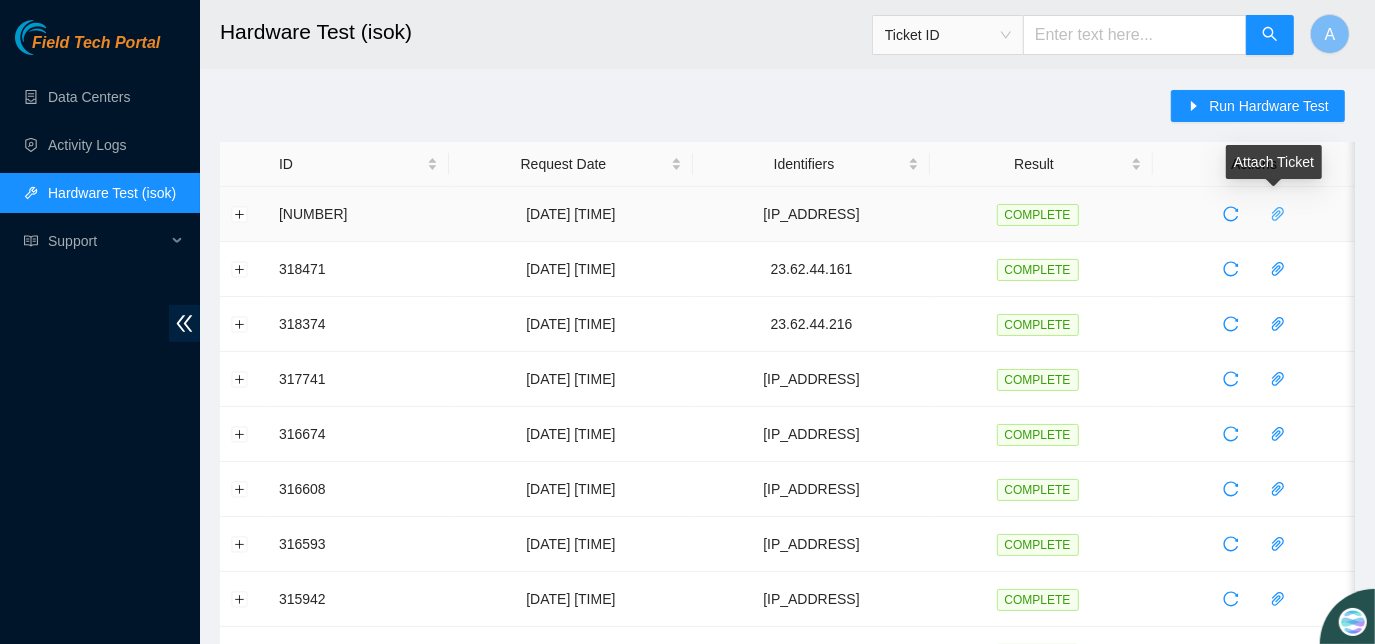 click 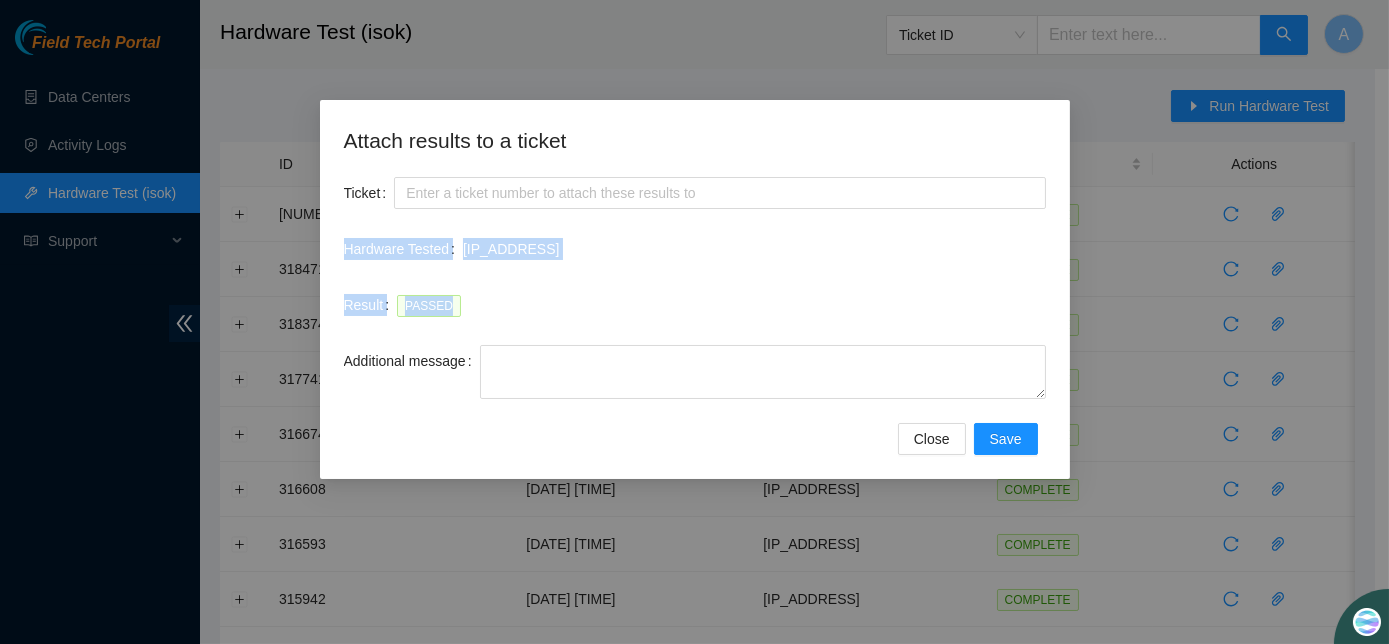 drag, startPoint x: 343, startPoint y: 252, endPoint x: 563, endPoint y: 331, distance: 233.75415 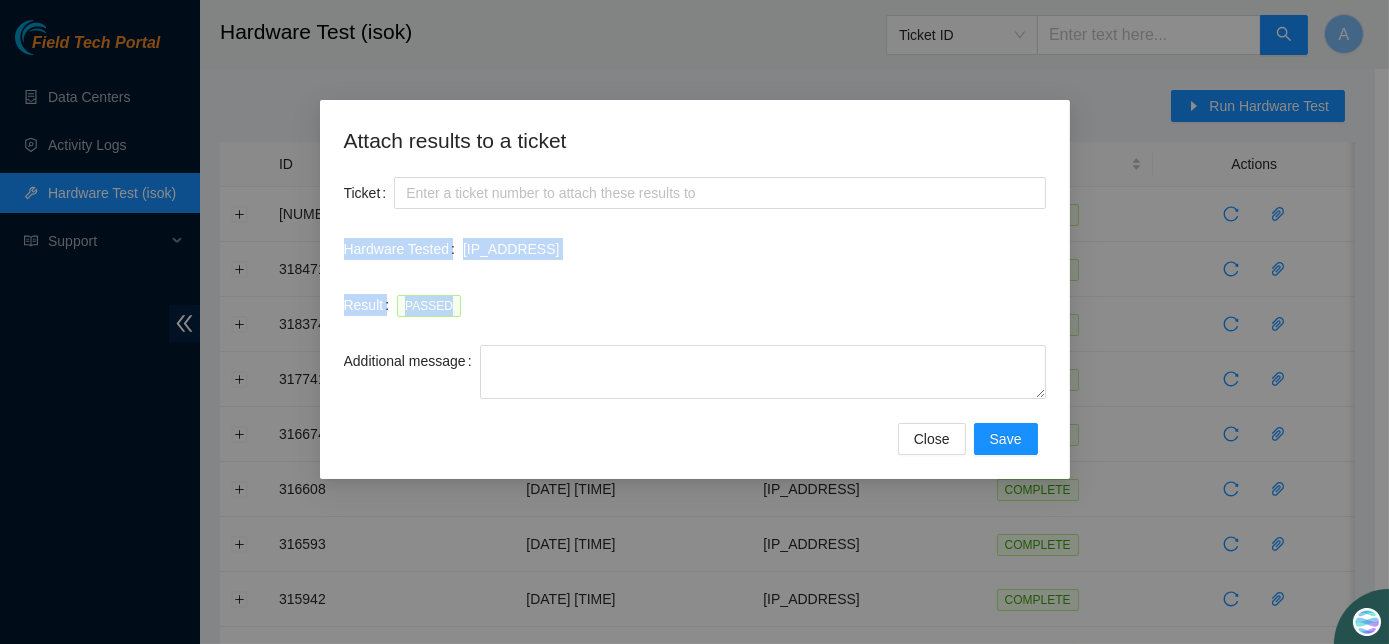 copy on "Hardware Tested 23.209.85.21 Result PASSED" 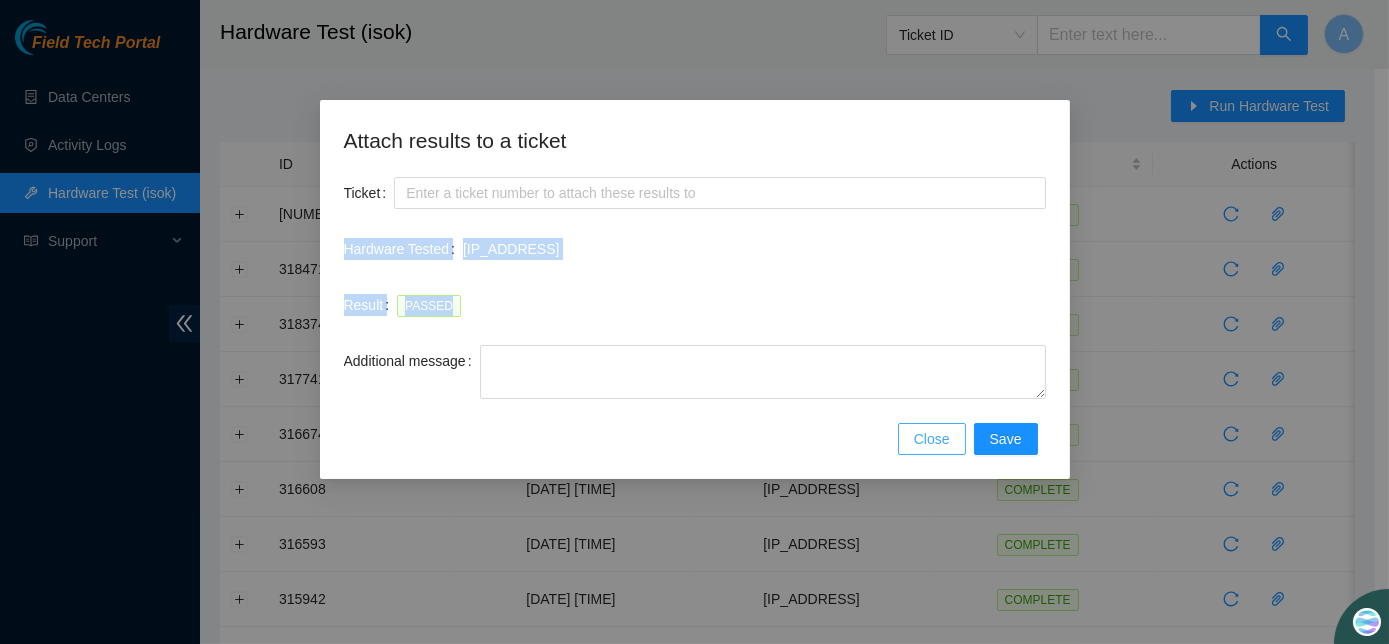 click on "Close" at bounding box center (932, 439) 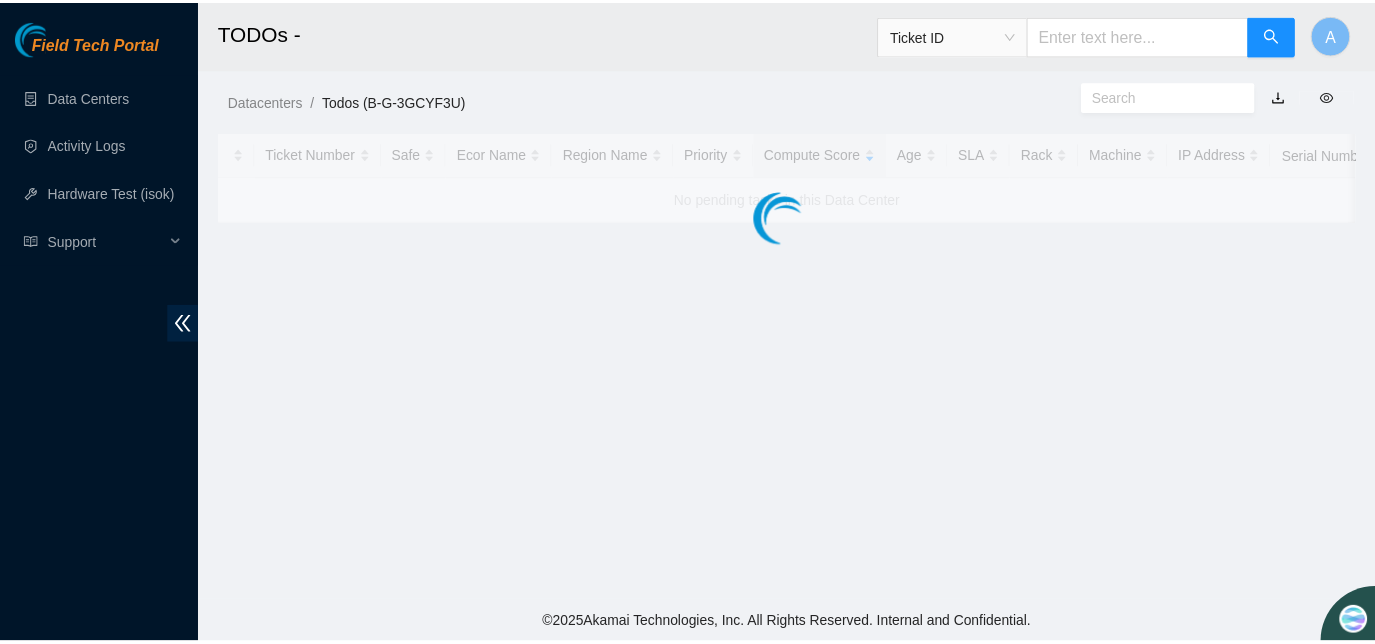 scroll, scrollTop: 0, scrollLeft: 0, axis: both 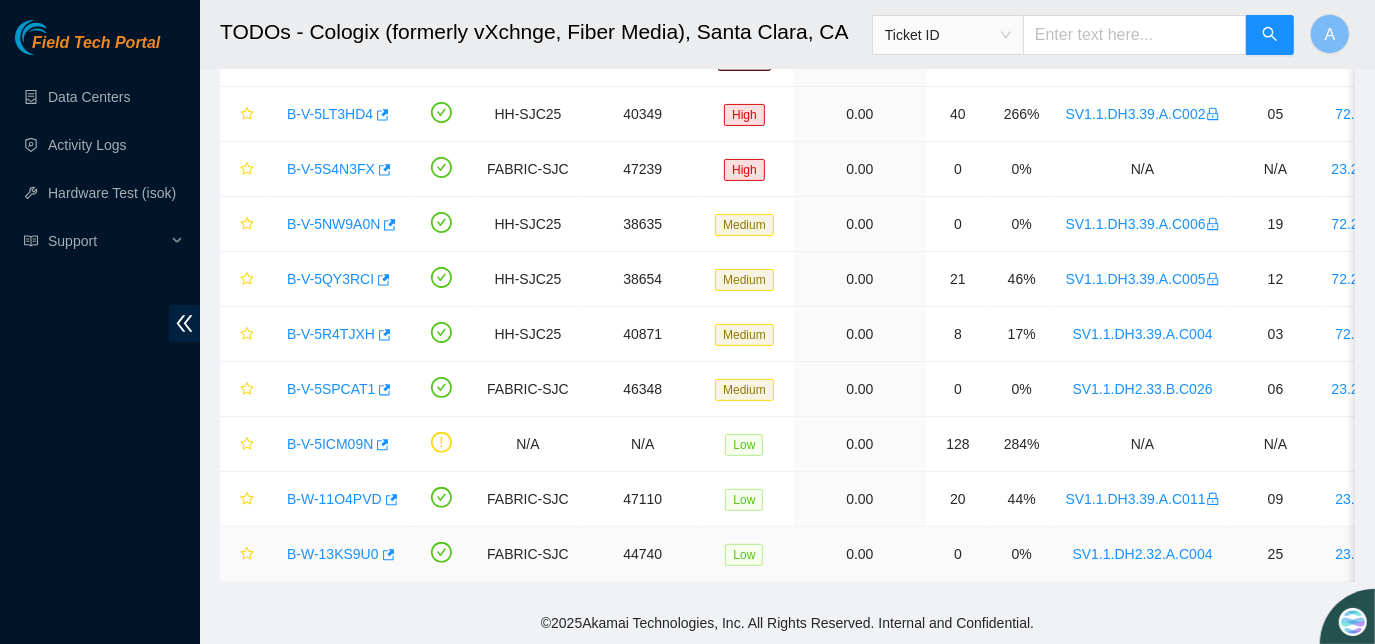 click on "B-W-13KS9U0" at bounding box center (333, 554) 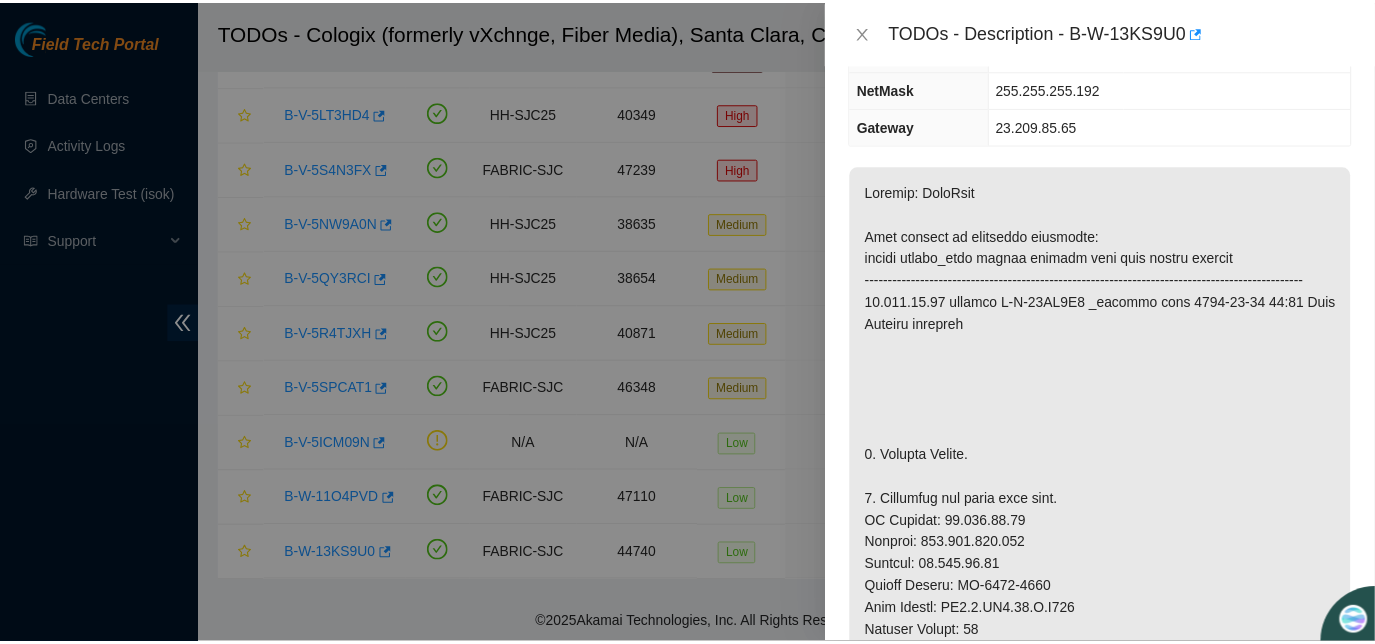 scroll, scrollTop: 202, scrollLeft: 0, axis: vertical 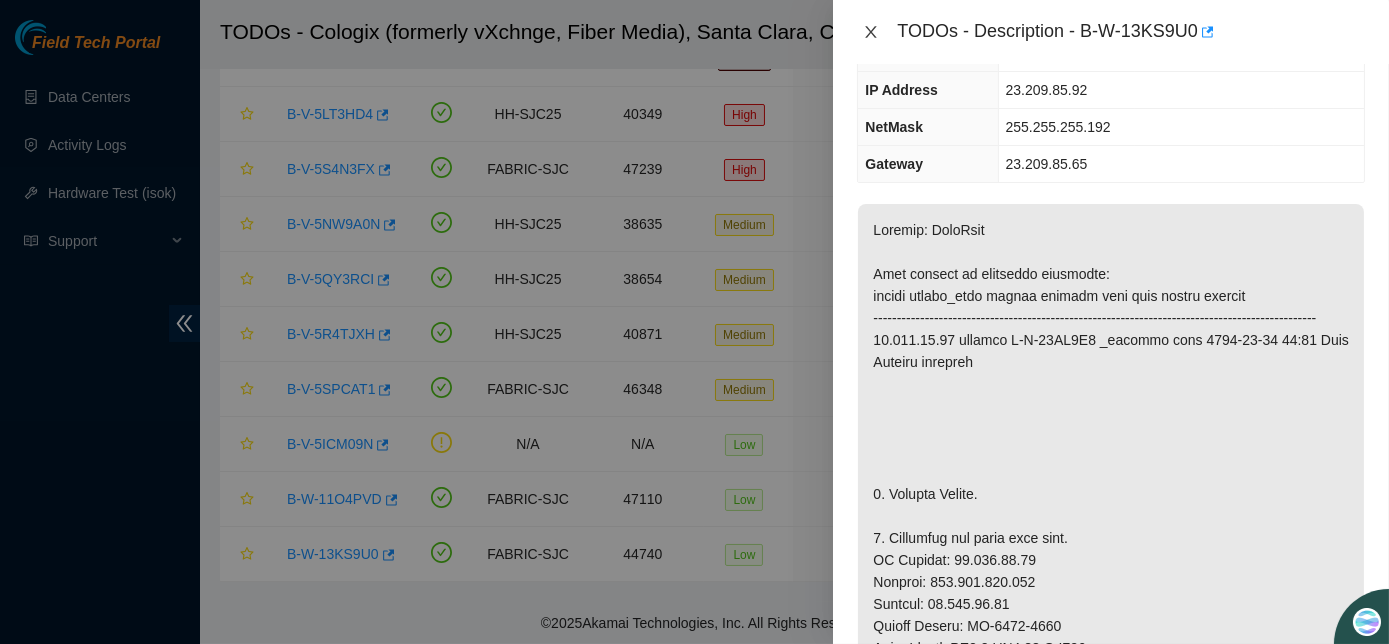 click 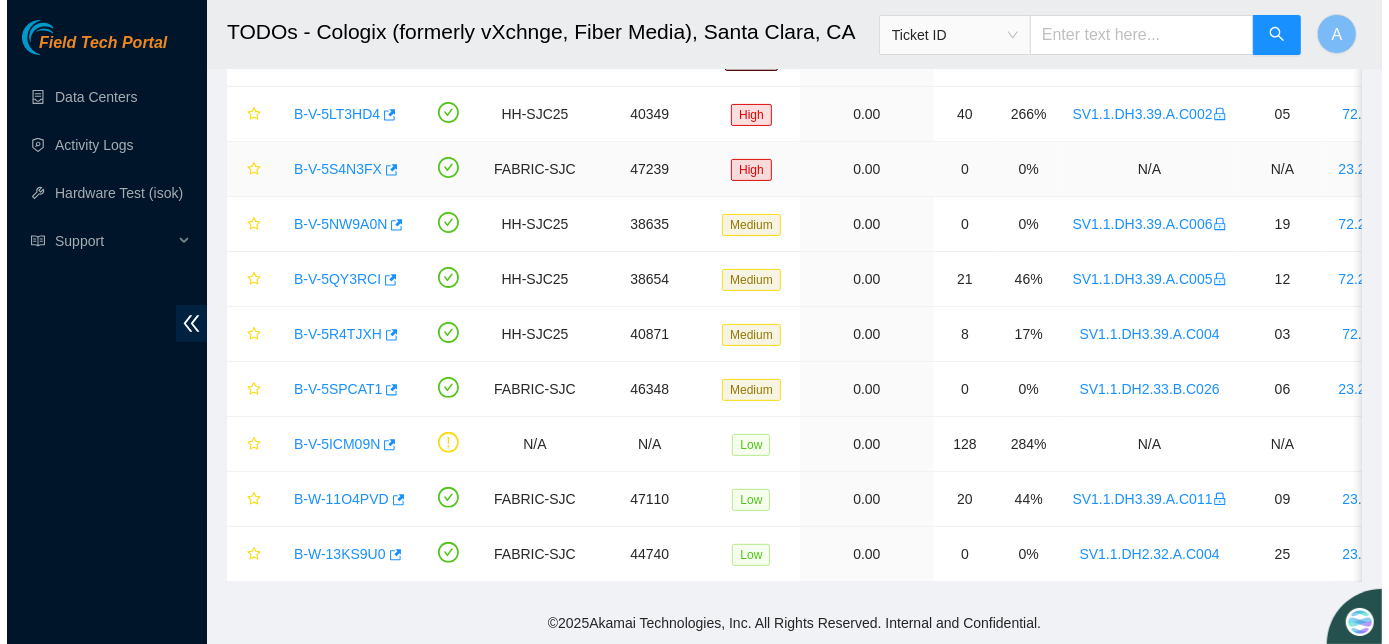 scroll, scrollTop: 267, scrollLeft: 0, axis: vertical 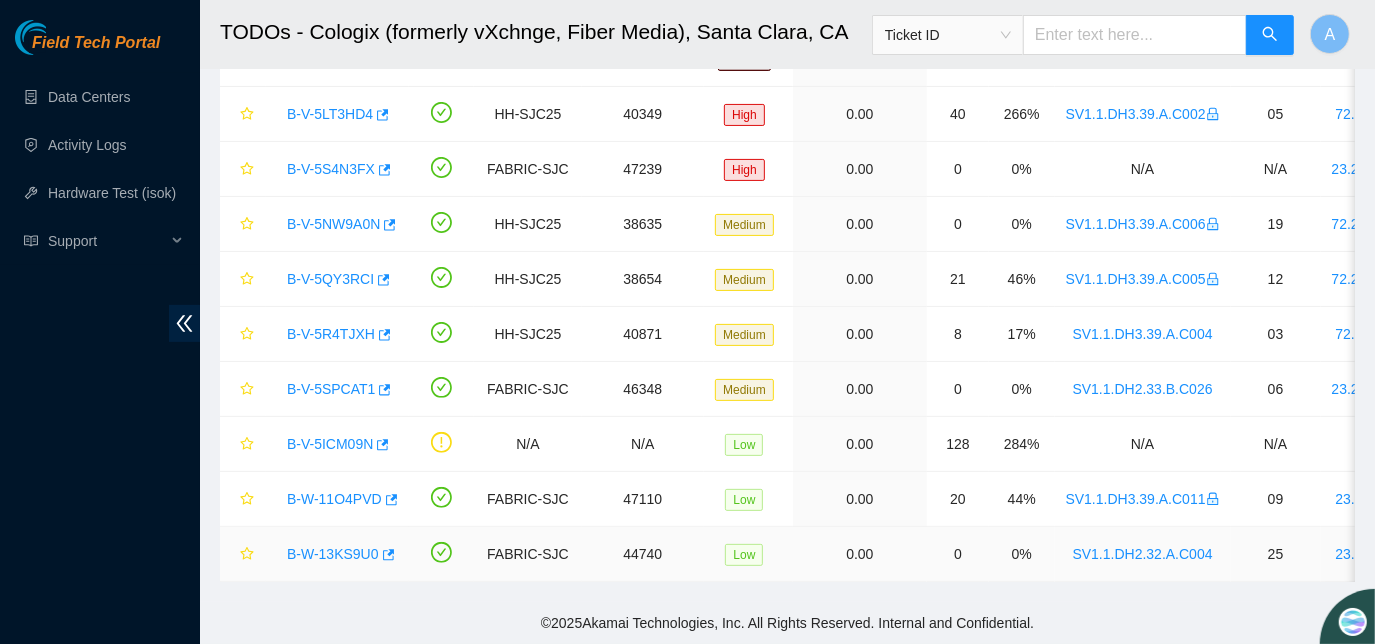 drag, startPoint x: 350, startPoint y: 538, endPoint x: 376, endPoint y: 558, distance: 32.80244 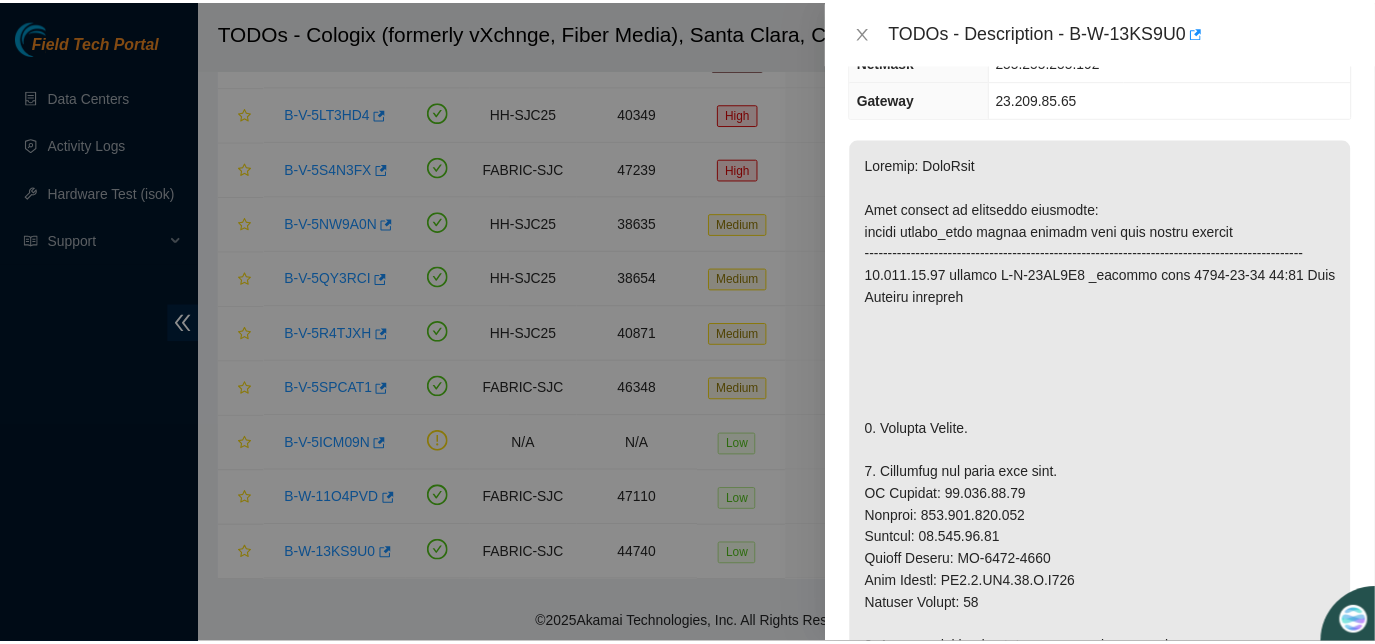 scroll, scrollTop: 202, scrollLeft: 0, axis: vertical 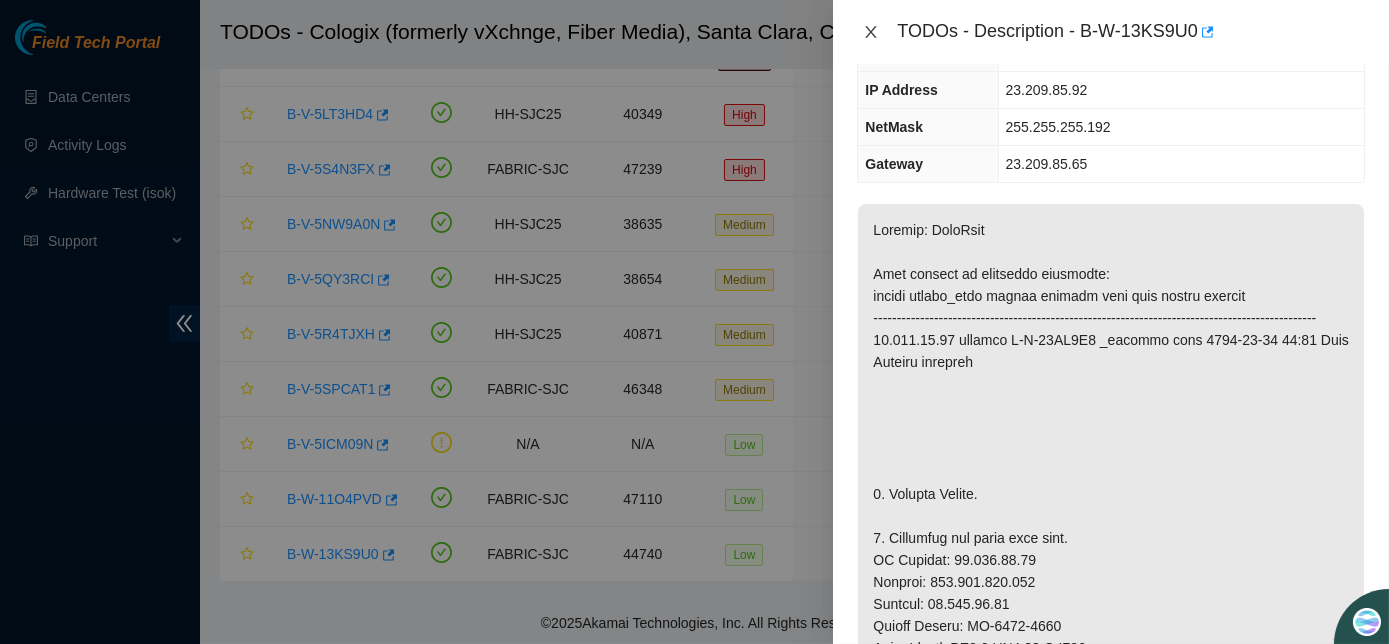 click 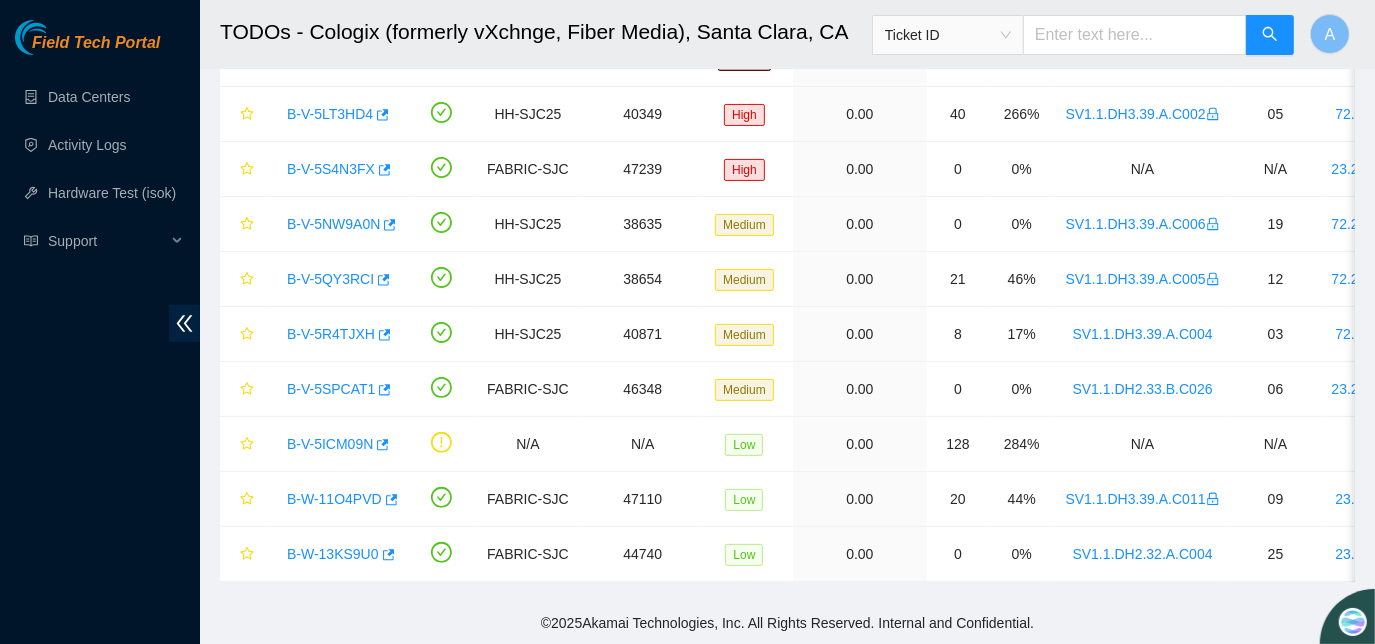 scroll, scrollTop: 267, scrollLeft: 0, axis: vertical 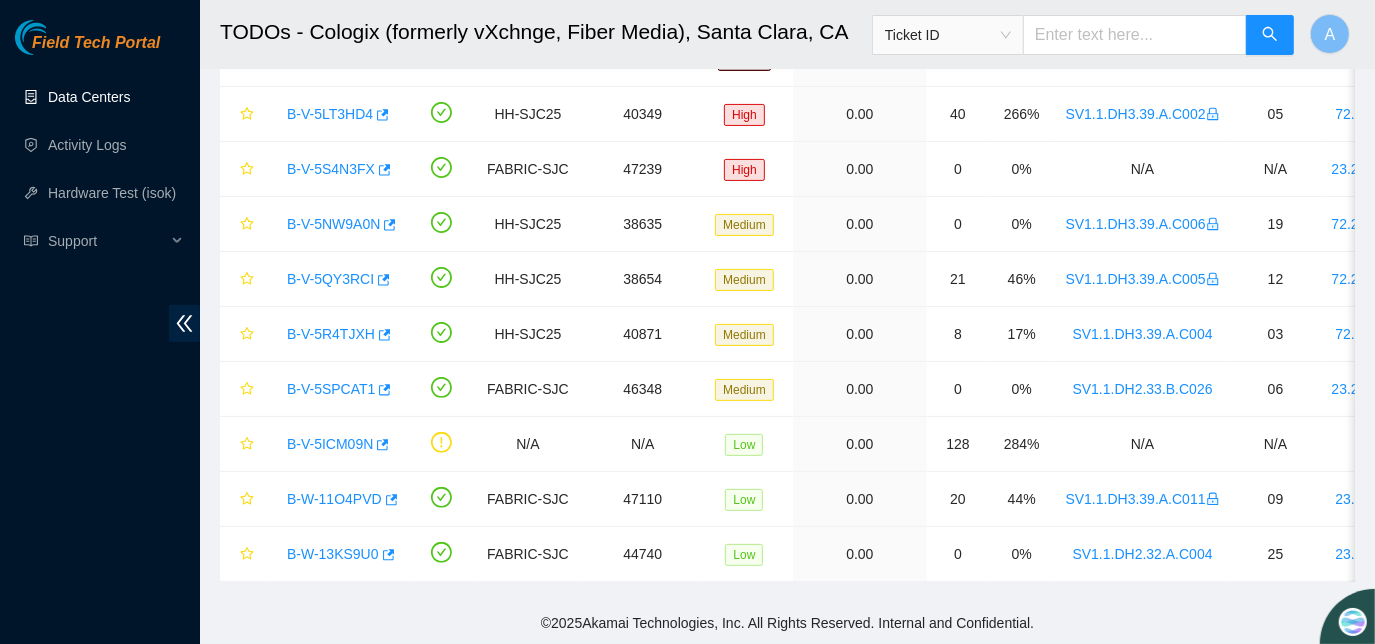 click on "Data Centers" at bounding box center [89, 97] 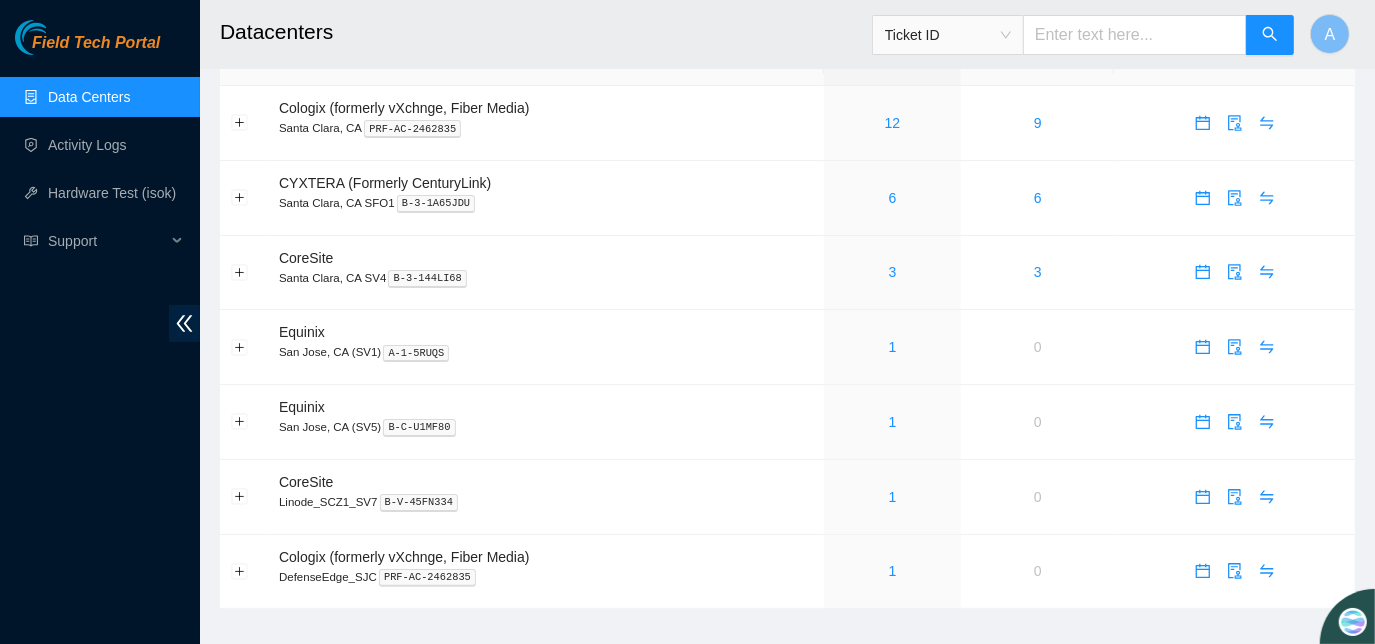 scroll, scrollTop: 35, scrollLeft: 0, axis: vertical 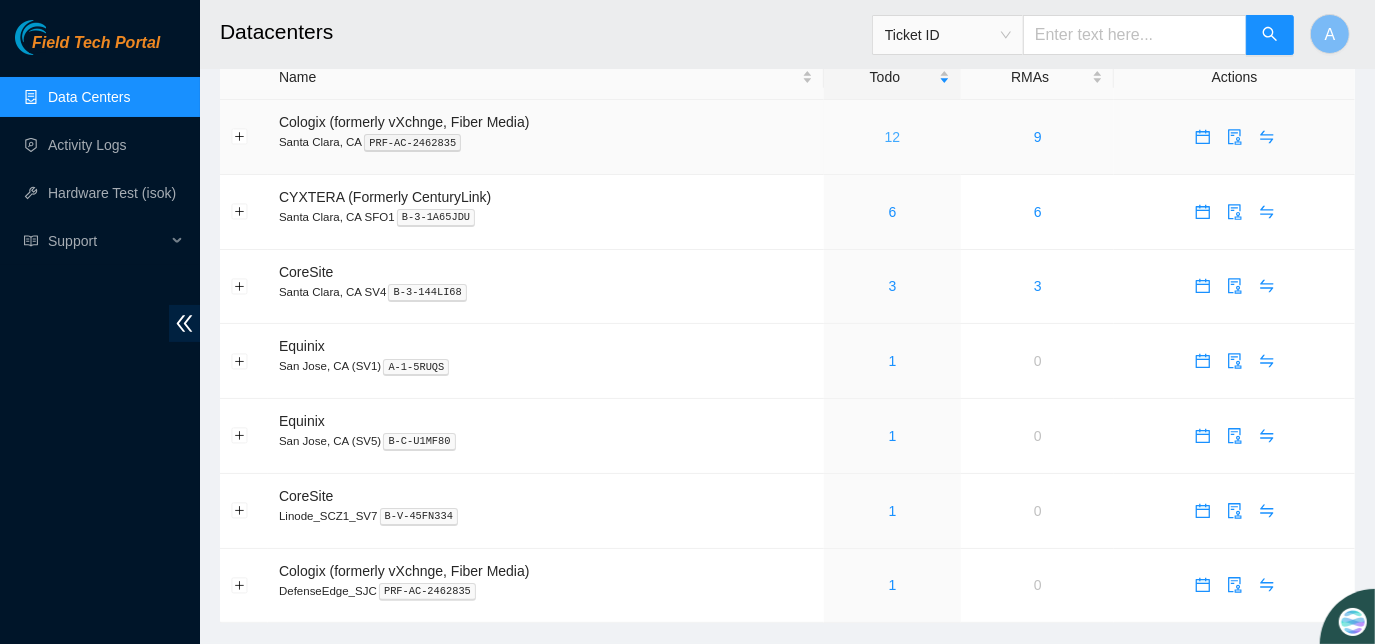 click on "12" at bounding box center [893, 137] 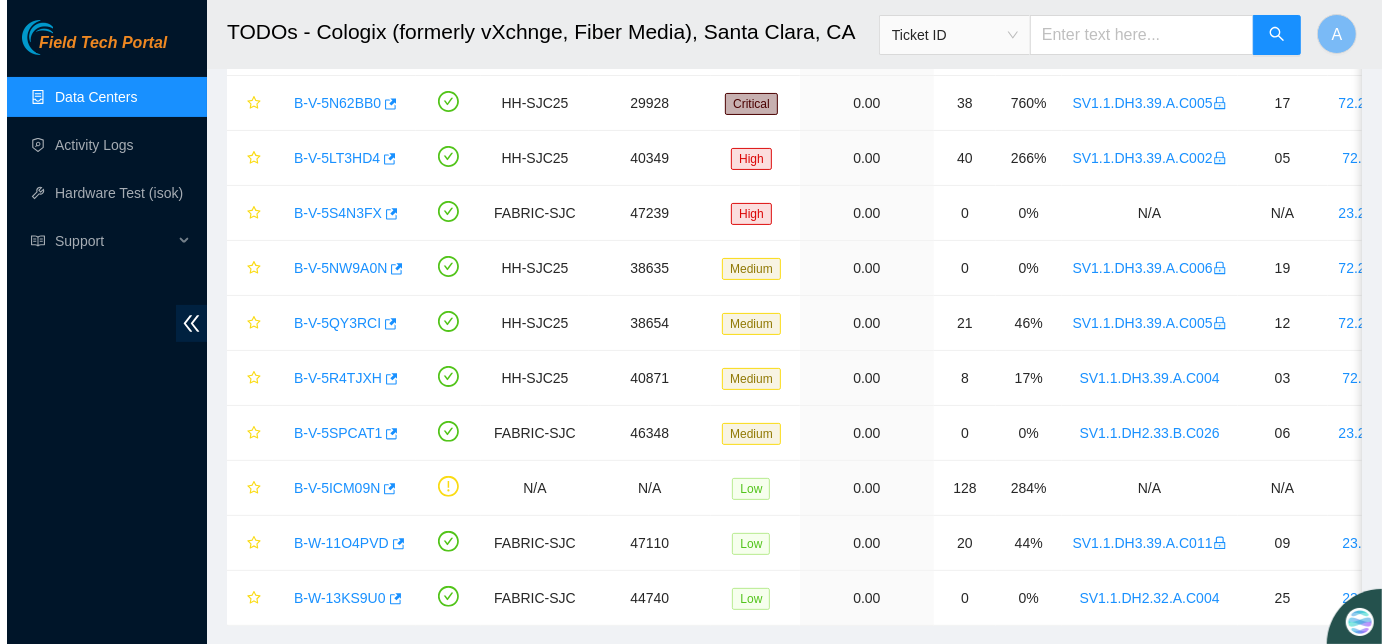 scroll, scrollTop: 200, scrollLeft: 0, axis: vertical 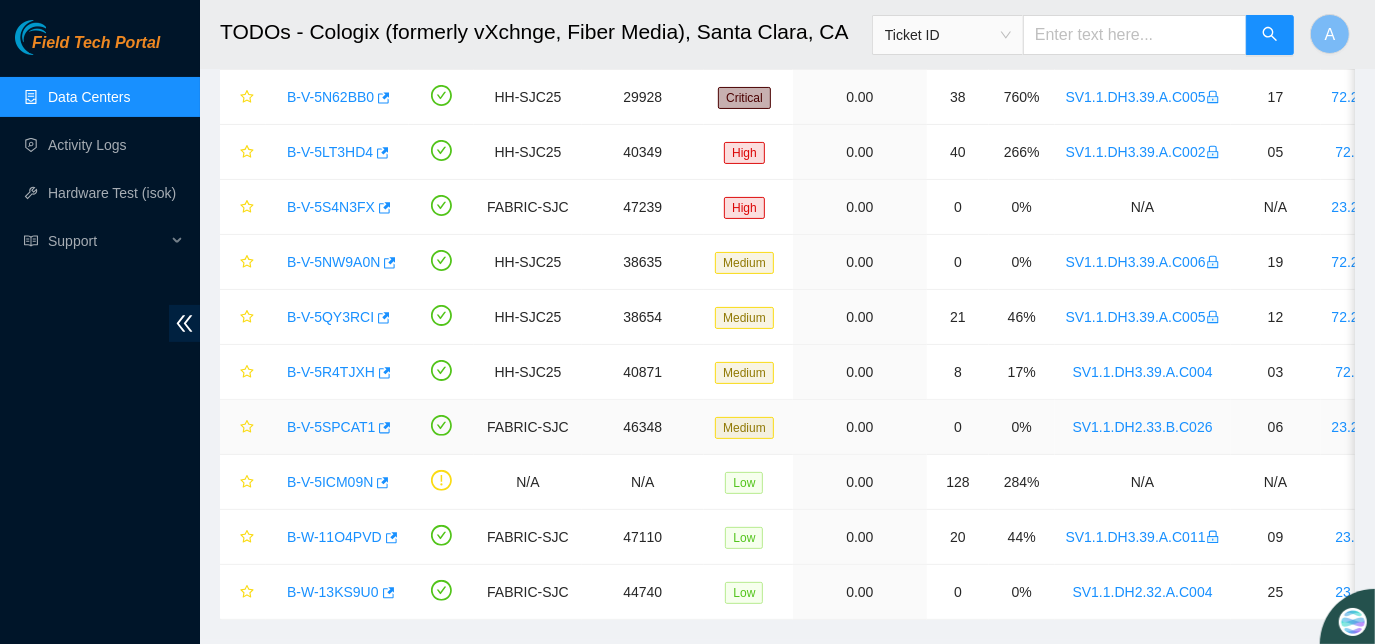 click on "B-V-5SPCAT1" at bounding box center [331, 427] 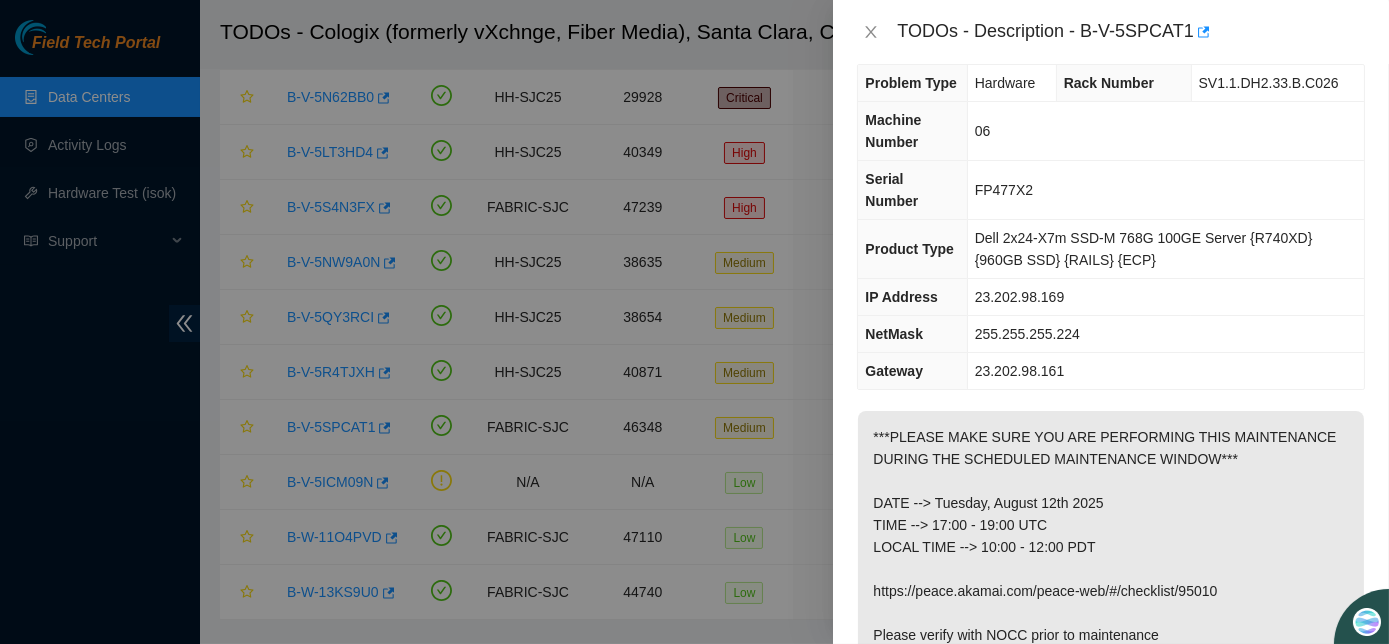 scroll, scrollTop: 0, scrollLeft: 0, axis: both 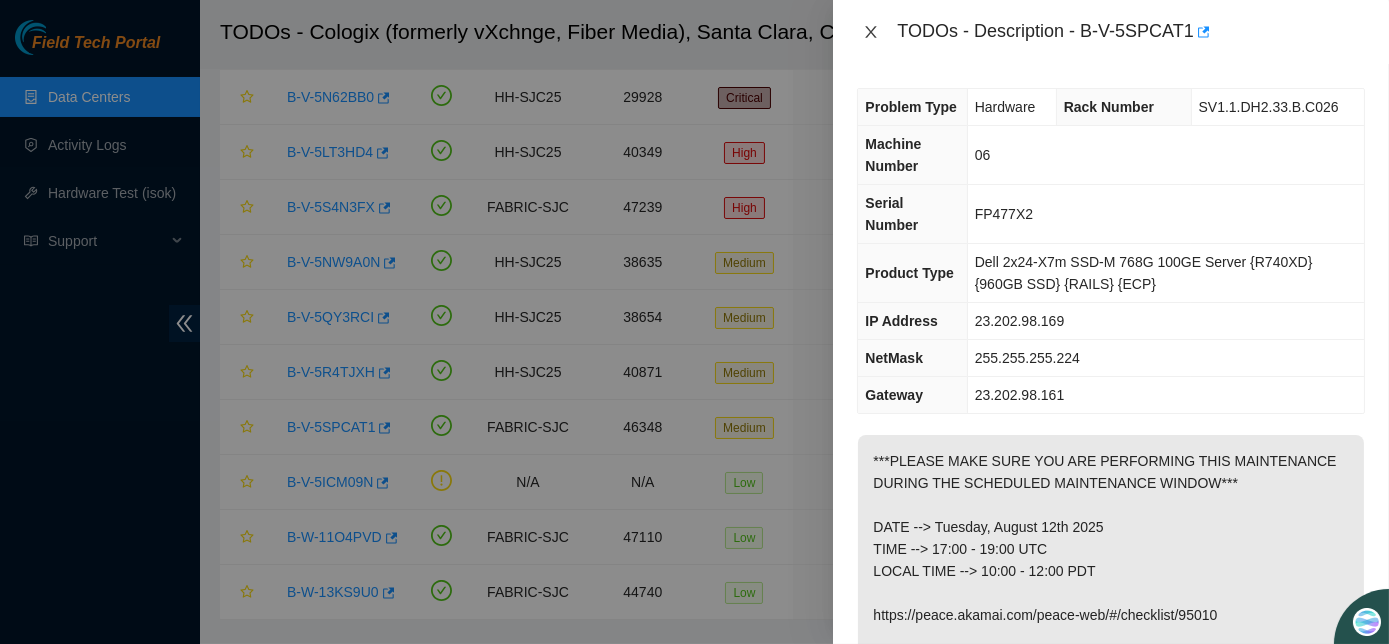 click 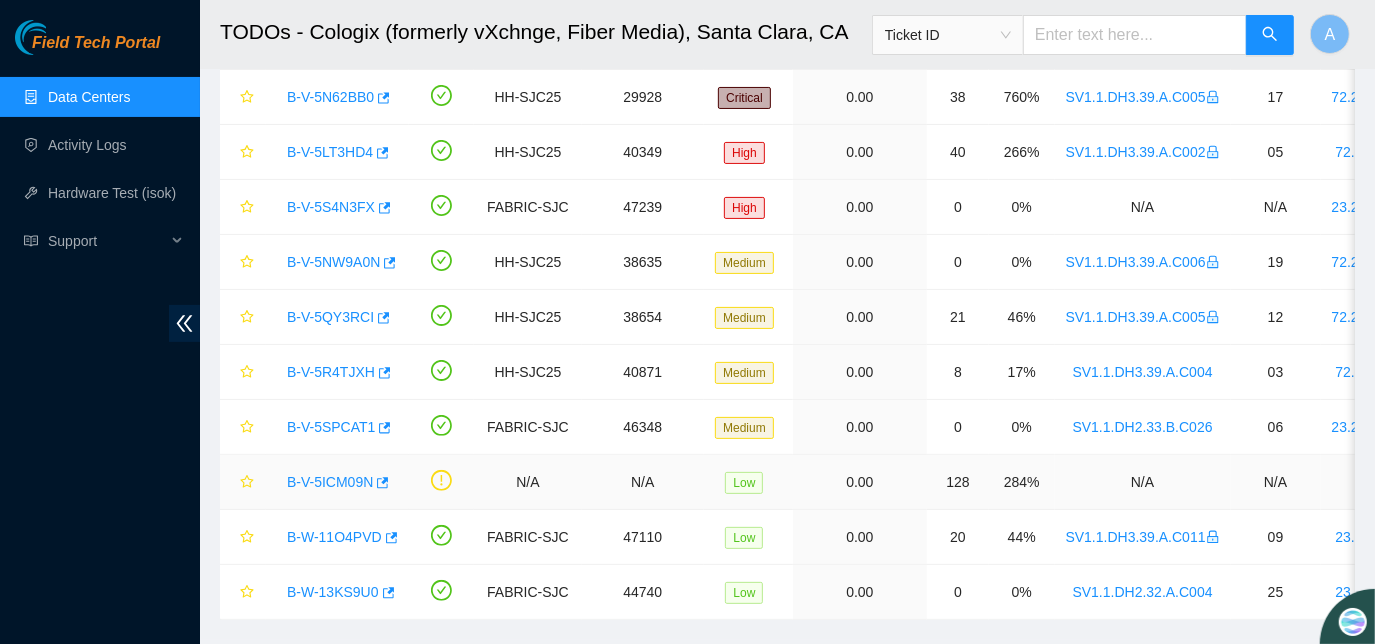 click on "B-V-5ICM09N" at bounding box center [330, 482] 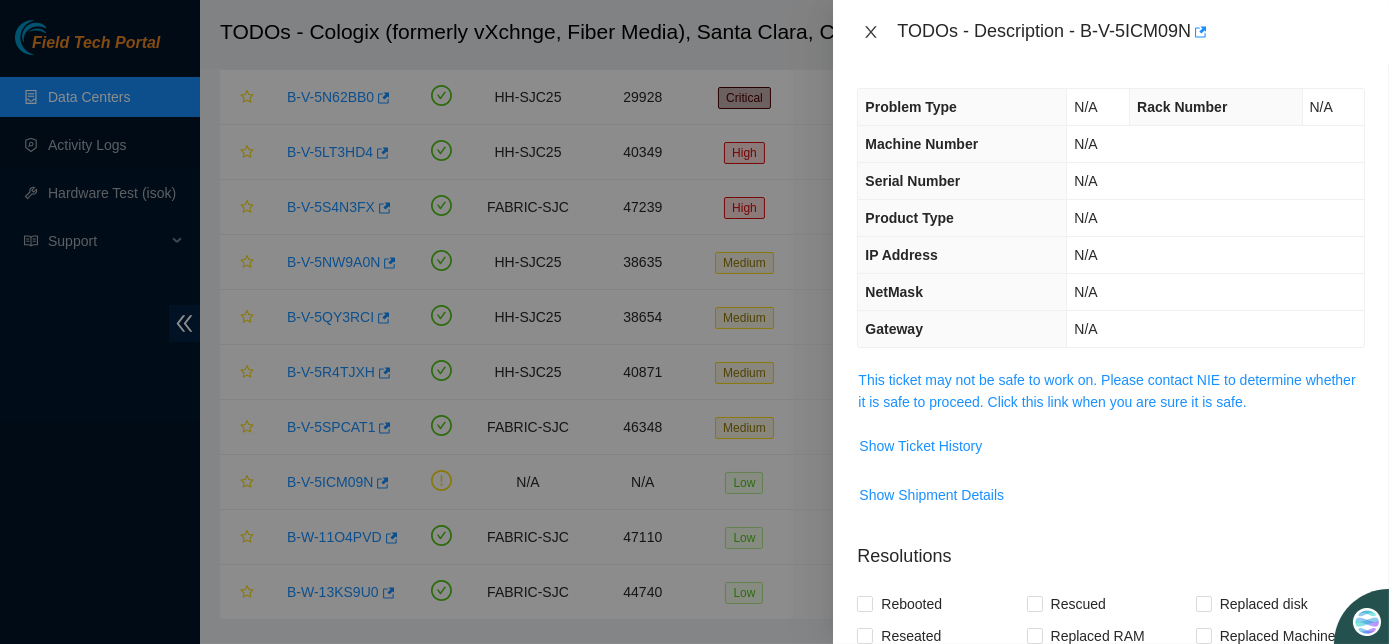click 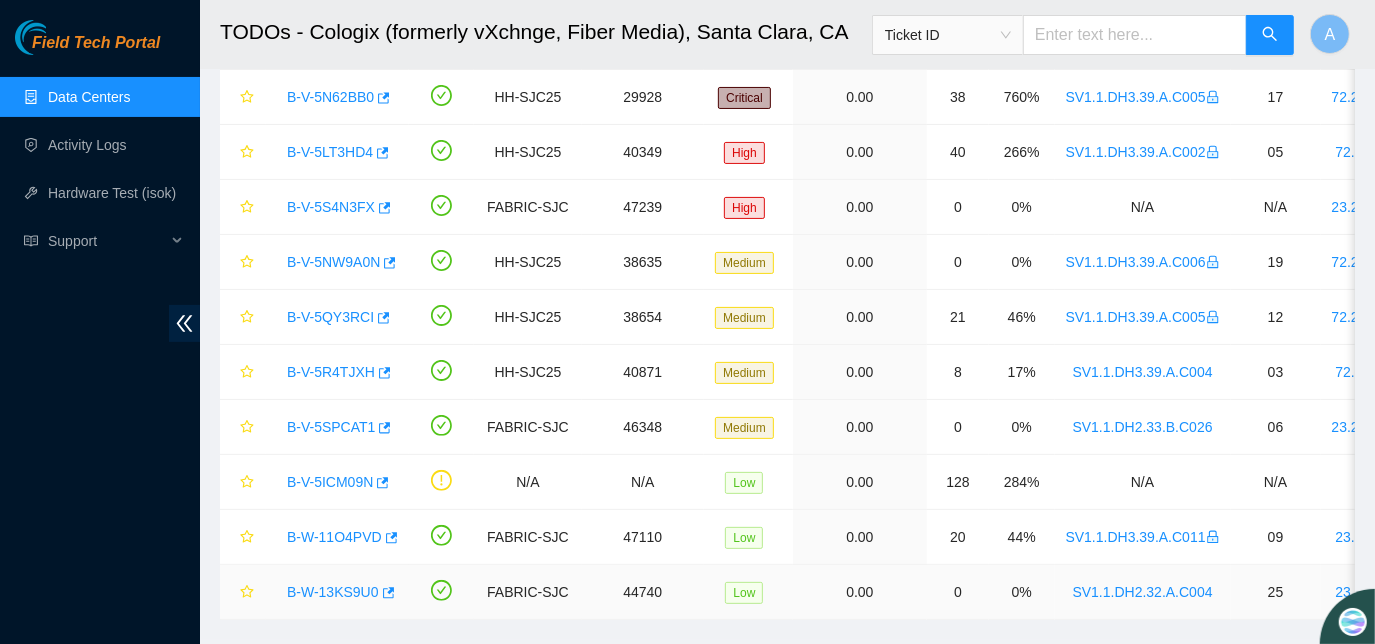 click on "B-W-13KS9U0" at bounding box center (333, 592) 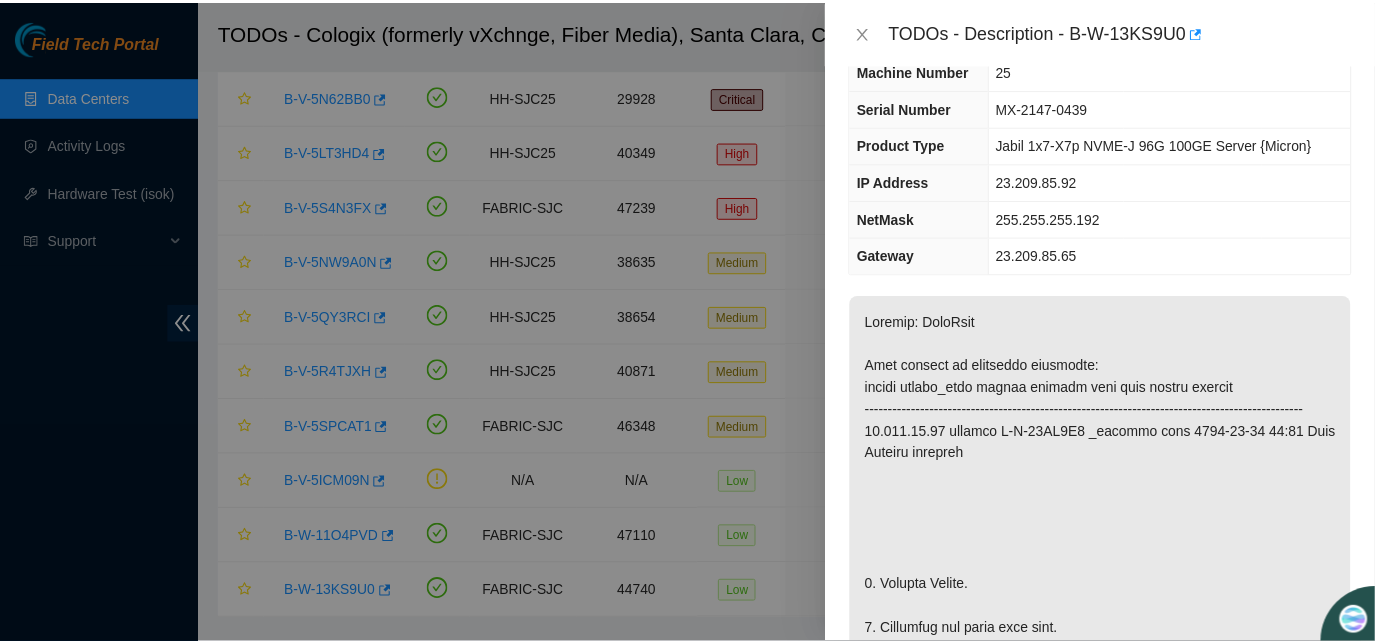 scroll, scrollTop: 0, scrollLeft: 0, axis: both 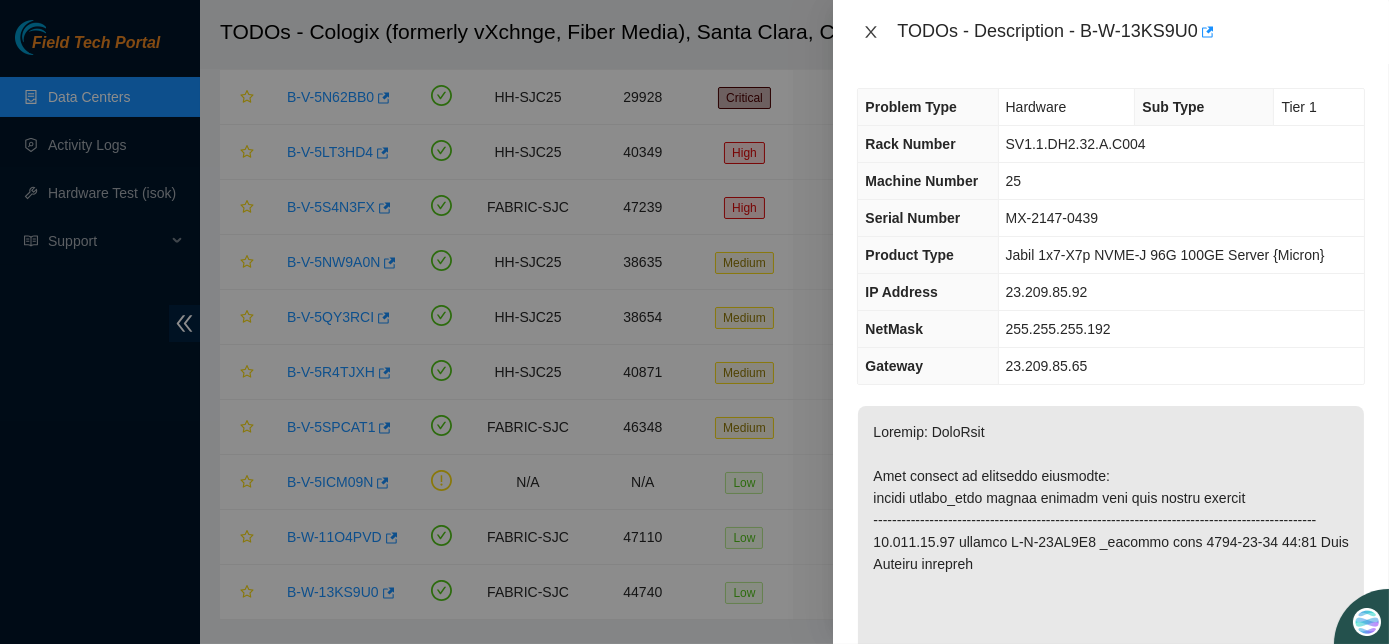 click 